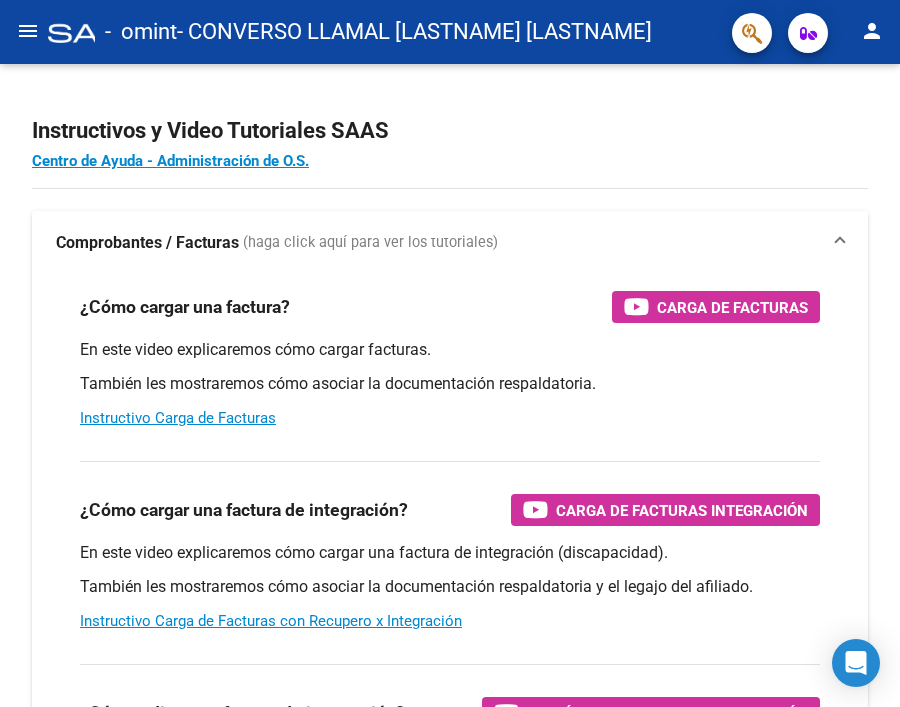 scroll, scrollTop: 0, scrollLeft: 0, axis: both 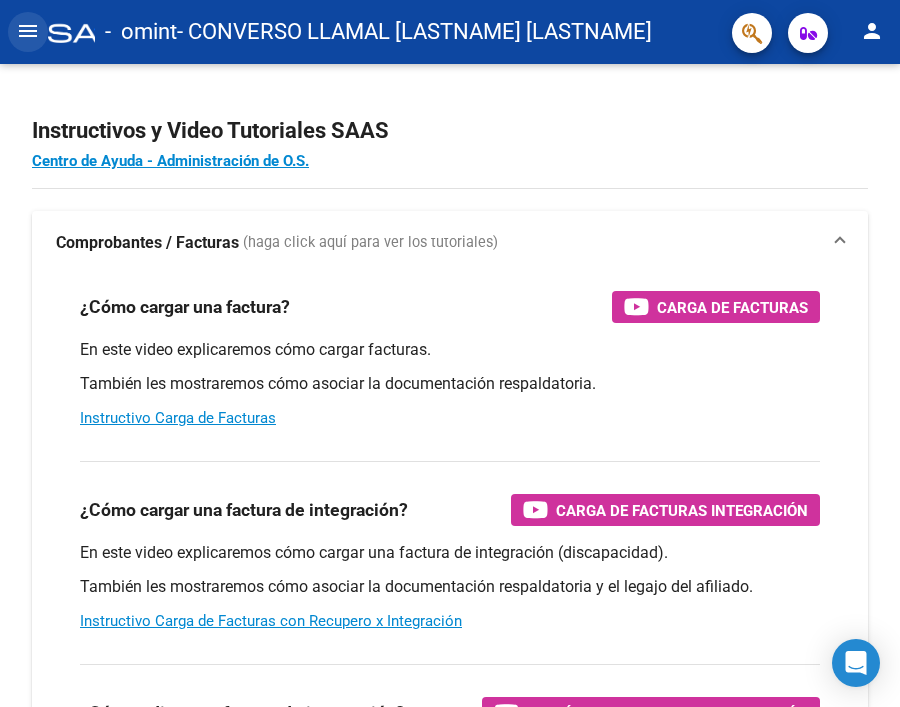 click on "menu" 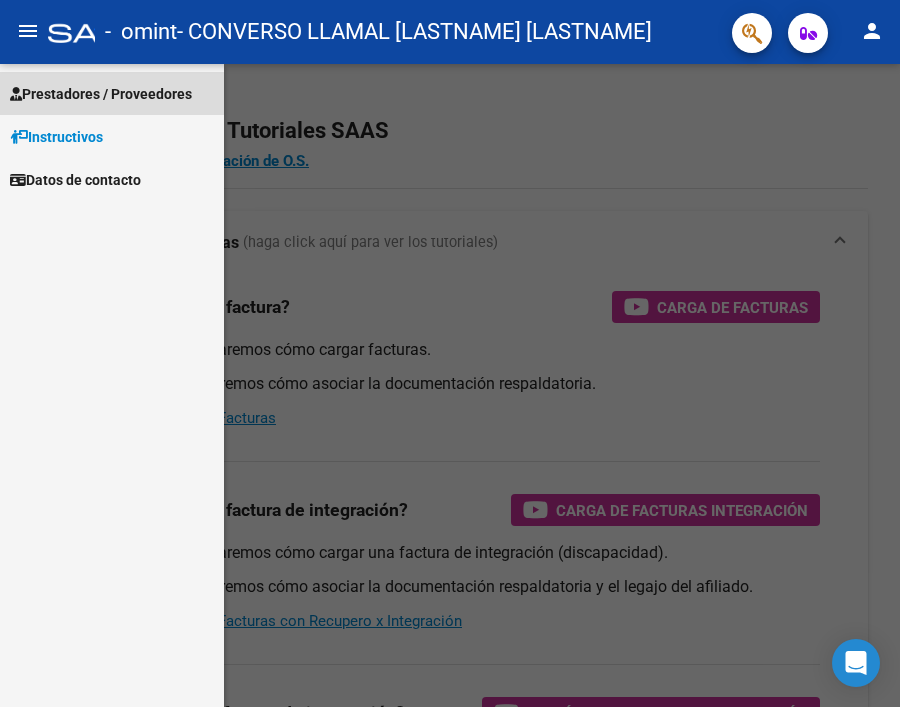 click on "Prestadores / Proveedores" at bounding box center [101, 94] 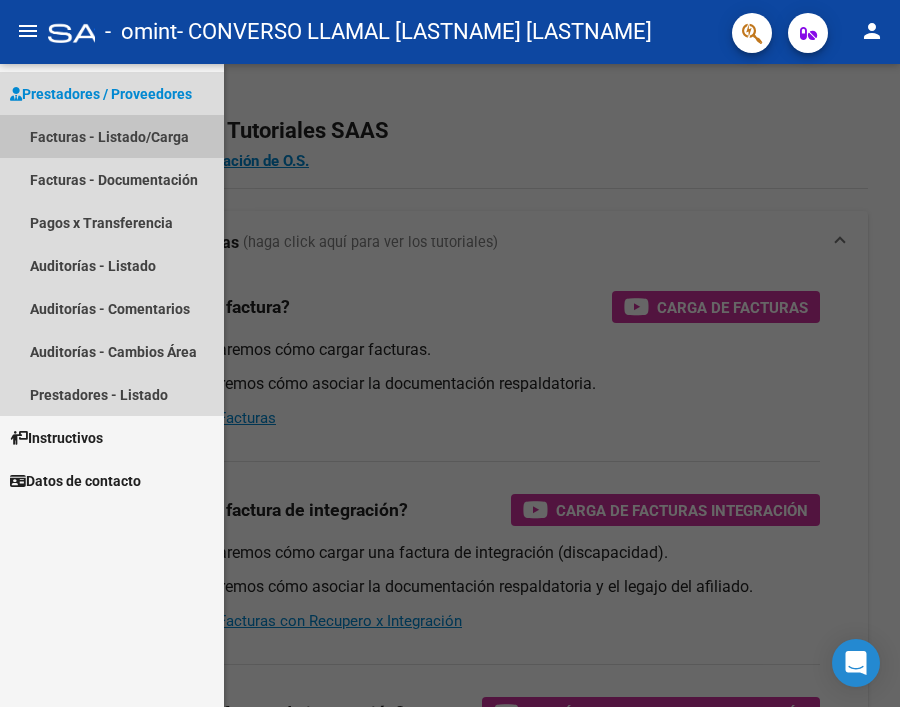 click on "Facturas - Listado/Carga" at bounding box center [112, 136] 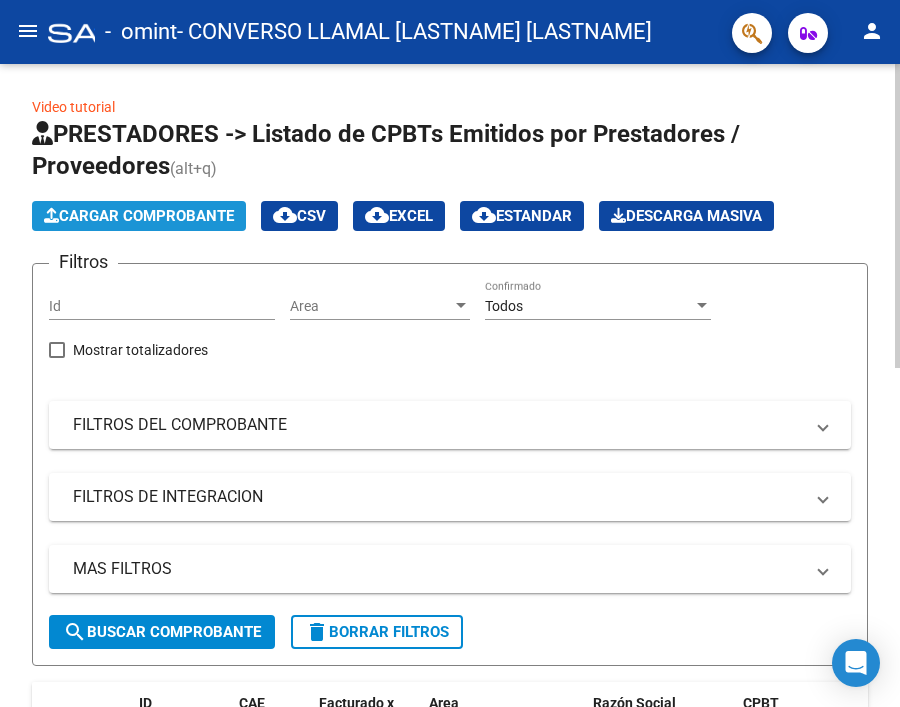 click on "Cargar Comprobante" 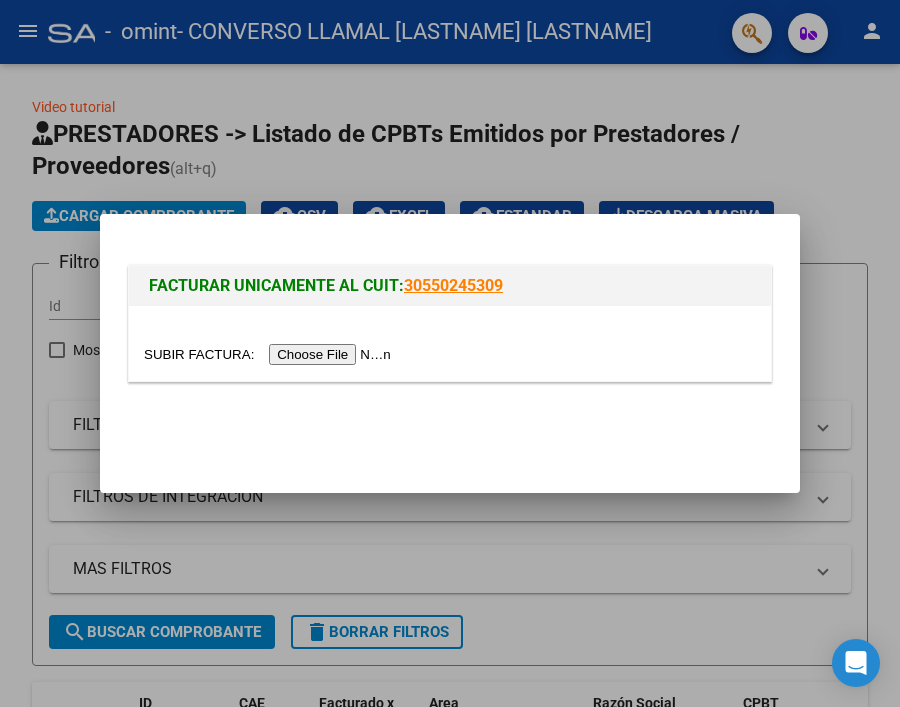 click at bounding box center (270, 354) 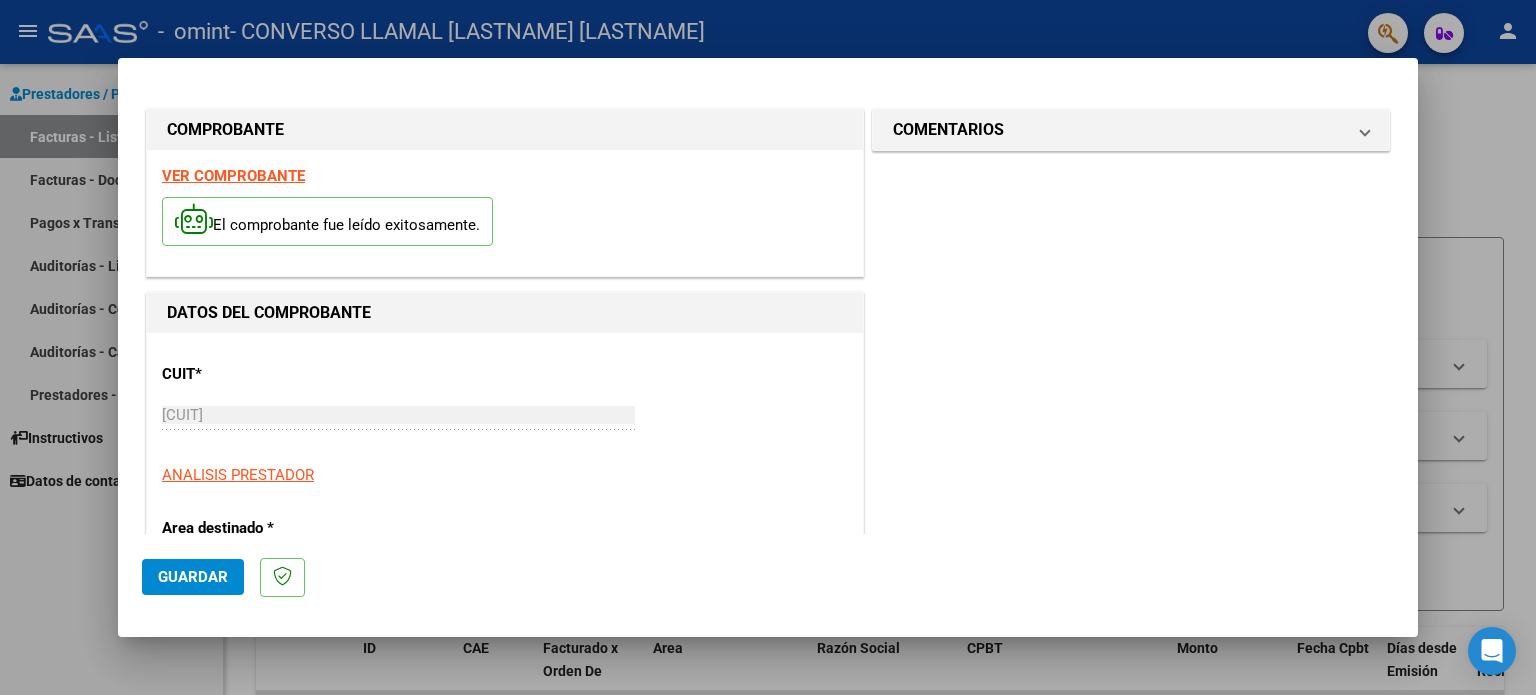 scroll, scrollTop: 300, scrollLeft: 0, axis: vertical 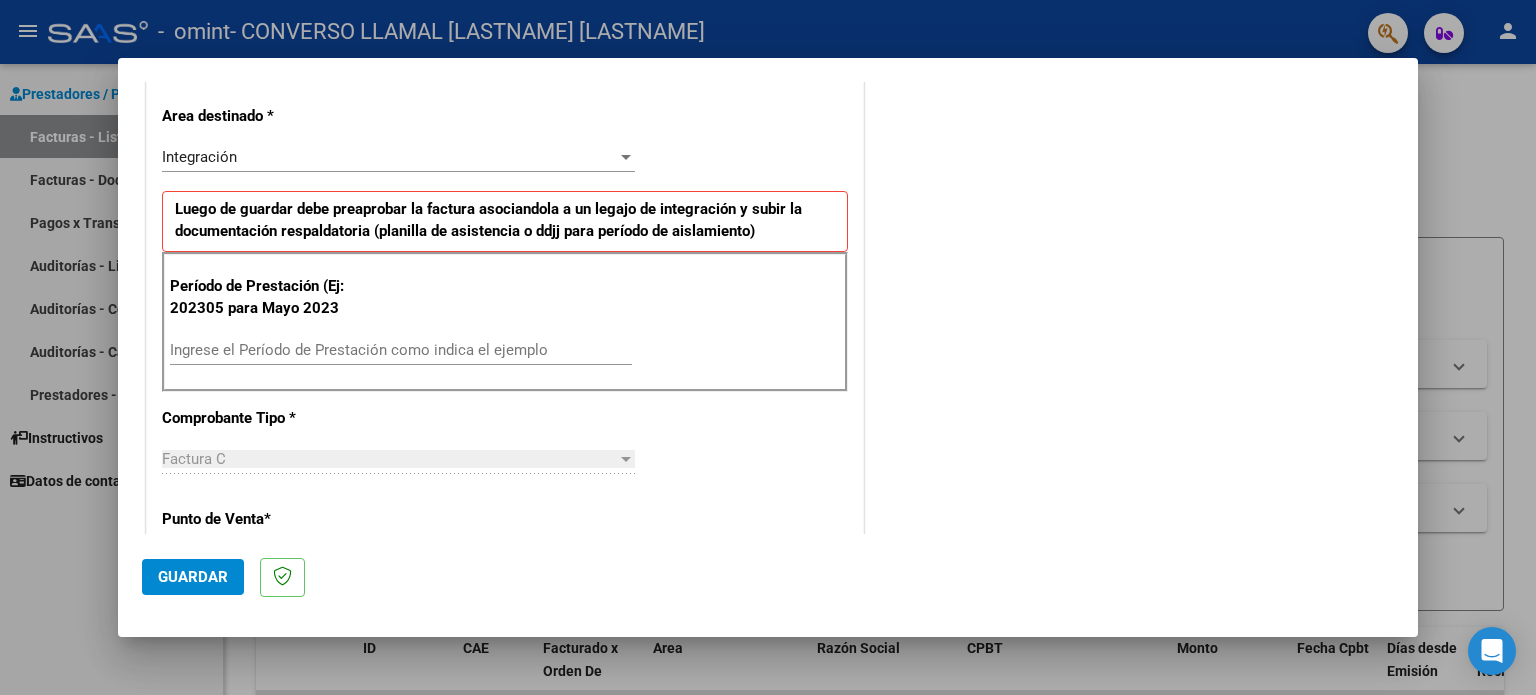 click on "Ingrese el Período de Prestación como indica el ejemplo" at bounding box center (401, 350) 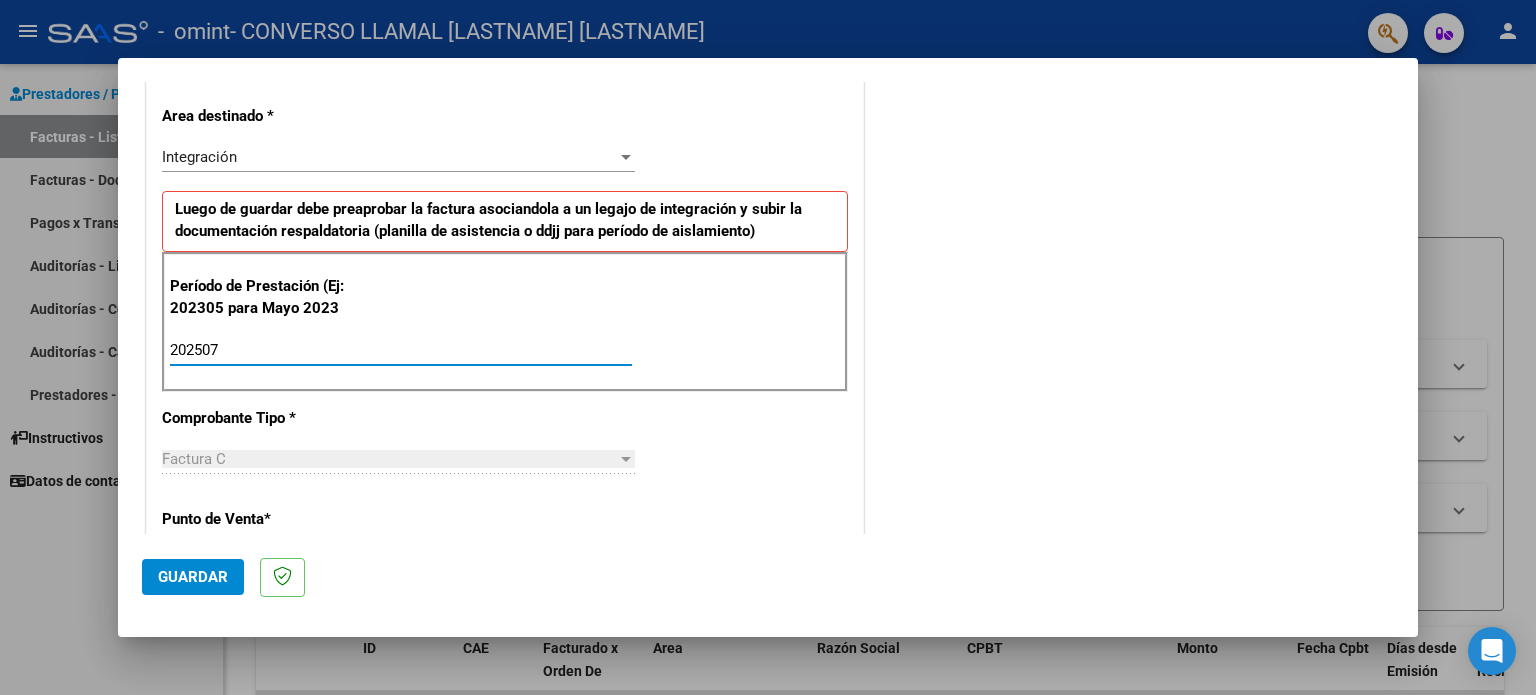 type on "202507" 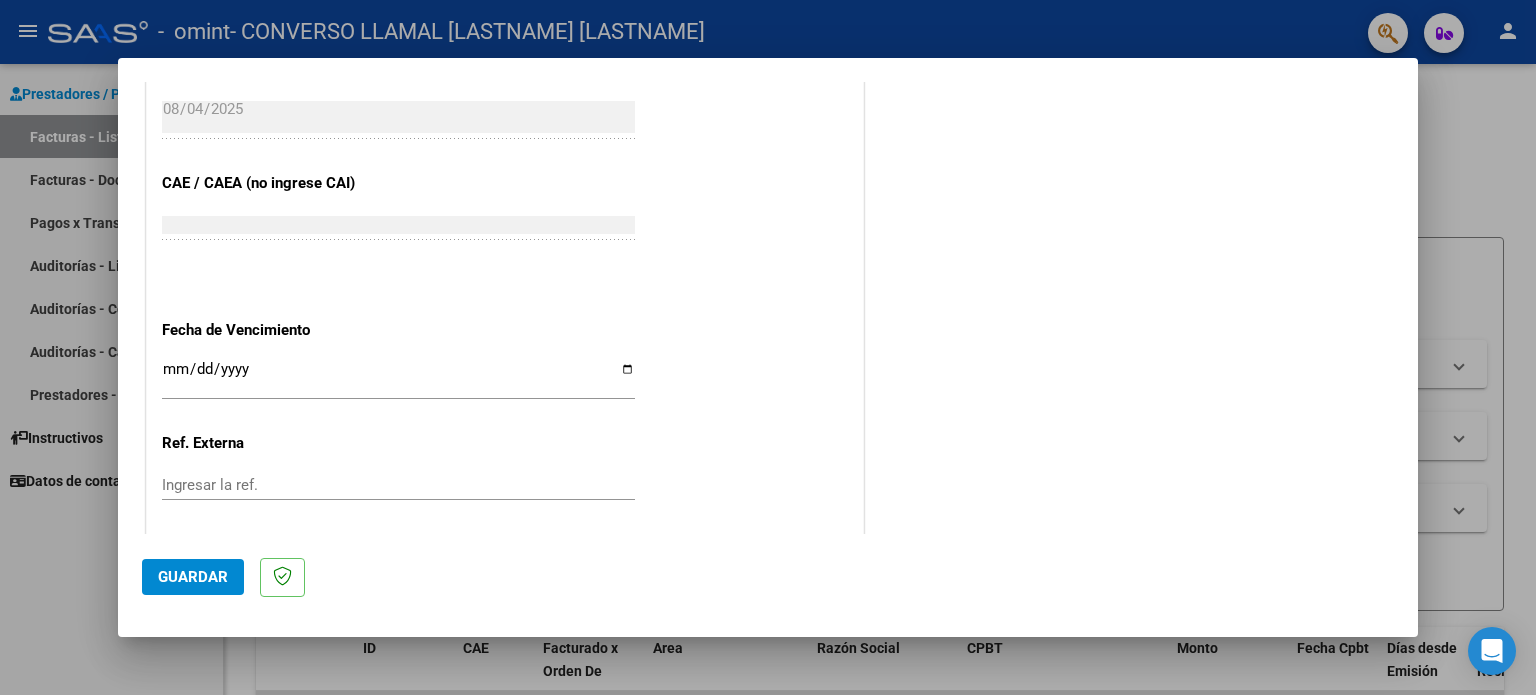 scroll, scrollTop: 1212, scrollLeft: 0, axis: vertical 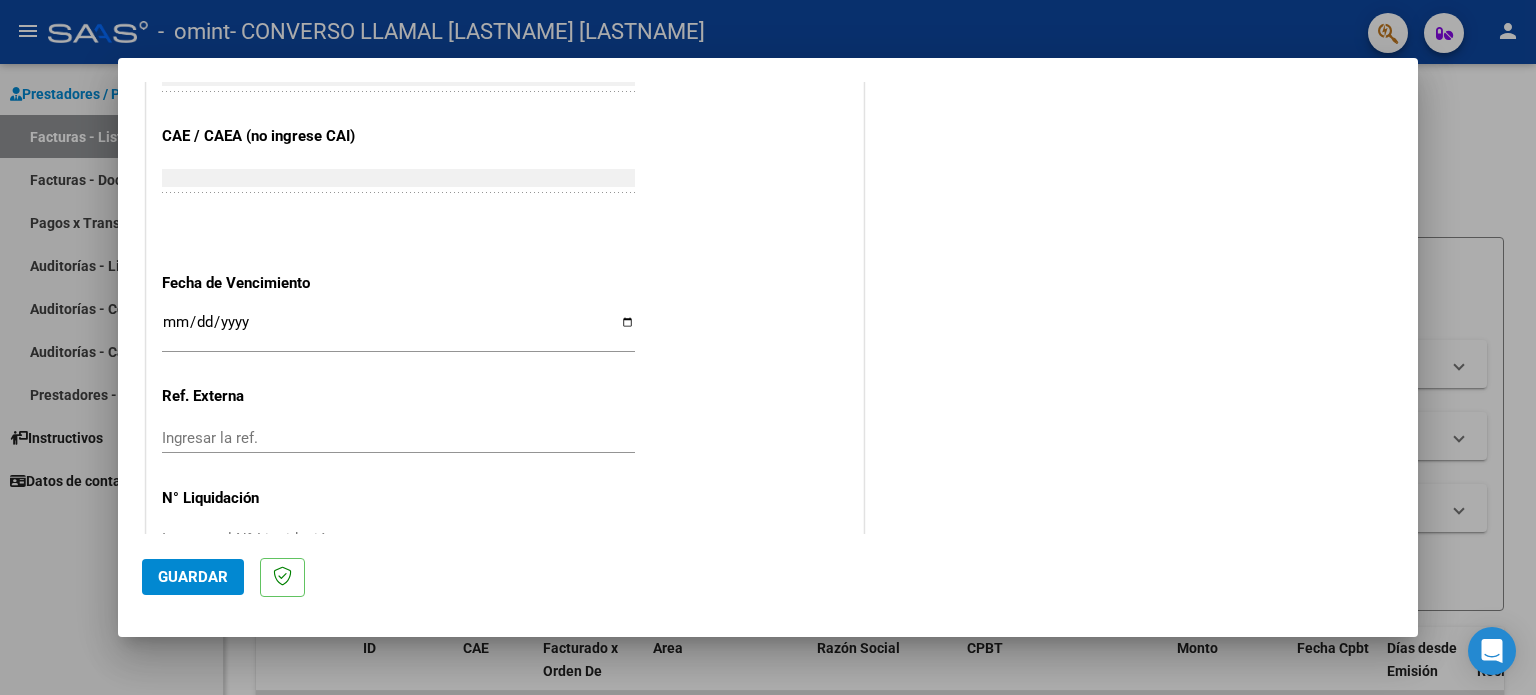 click on "Ingresar la fecha" at bounding box center [398, 330] 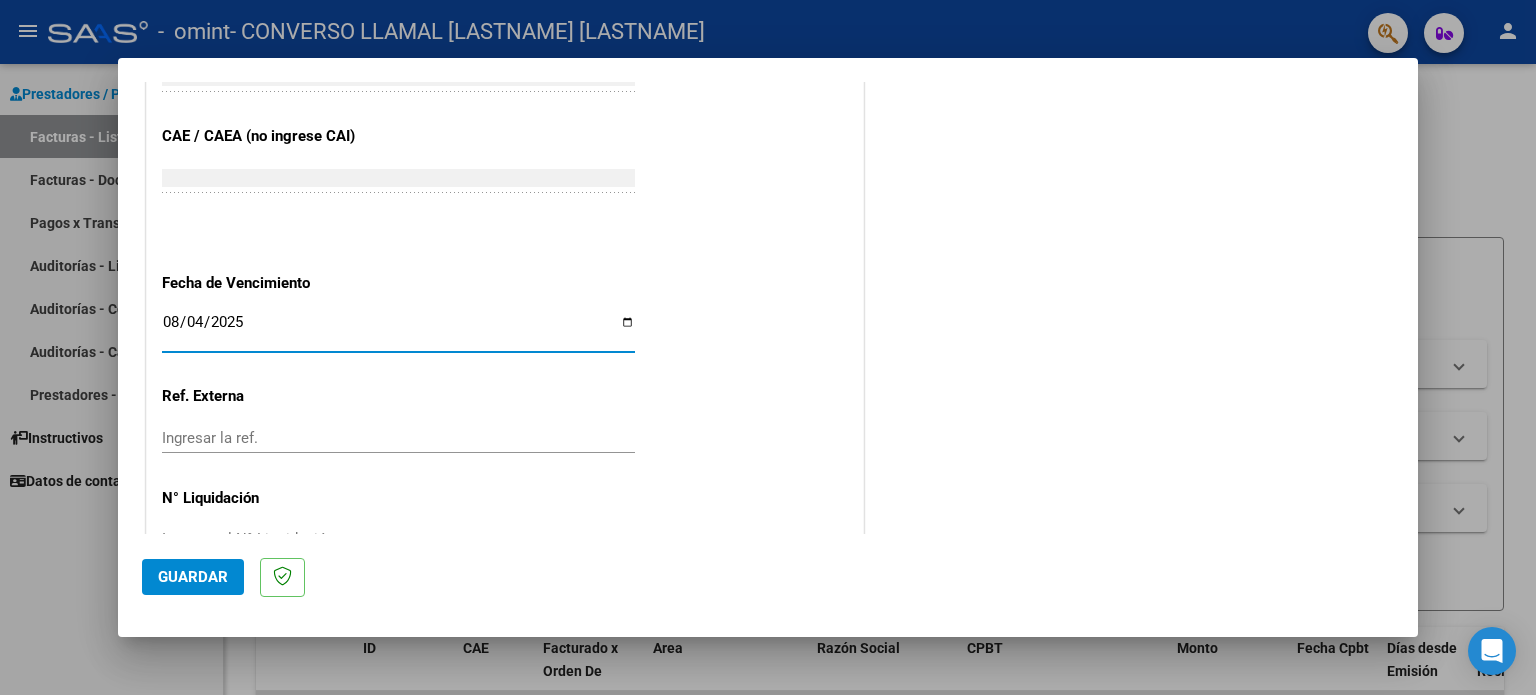 type on "2025-08-04" 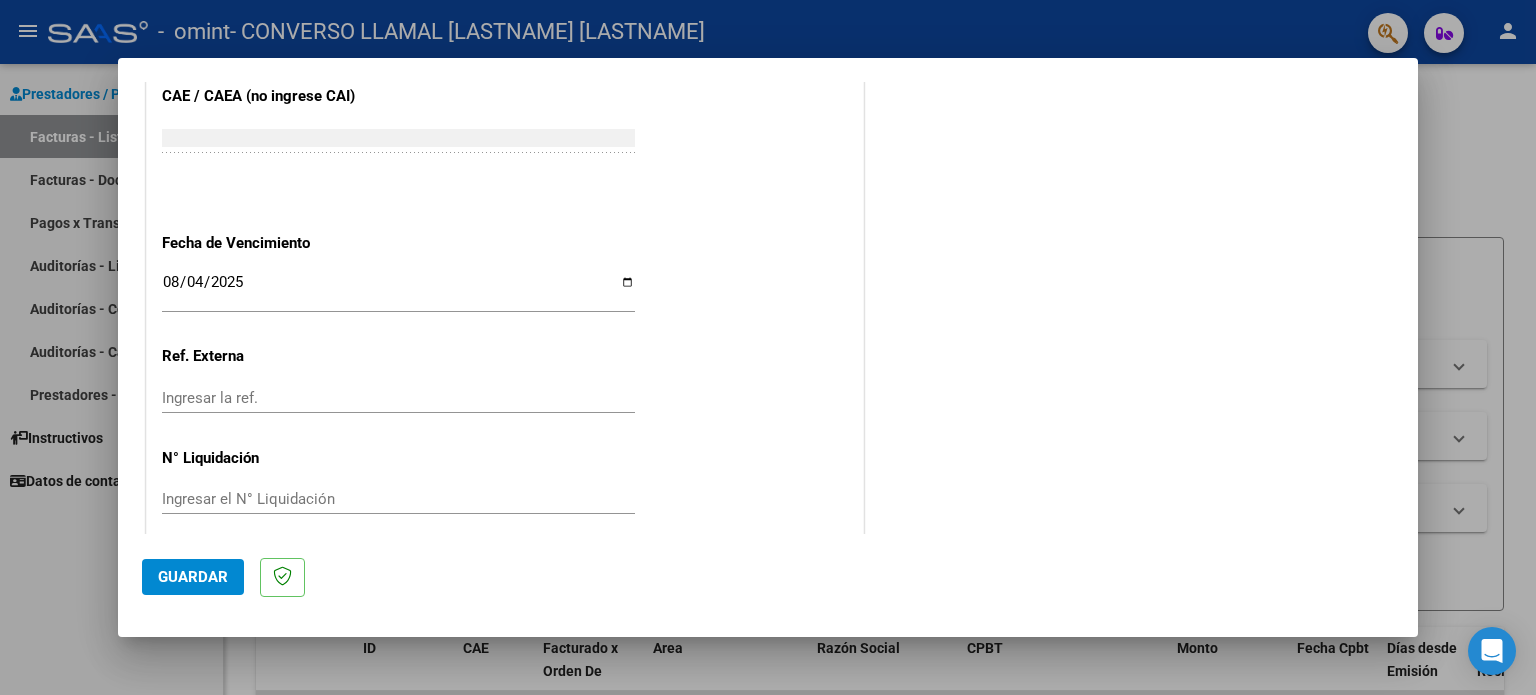 scroll, scrollTop: 1268, scrollLeft: 0, axis: vertical 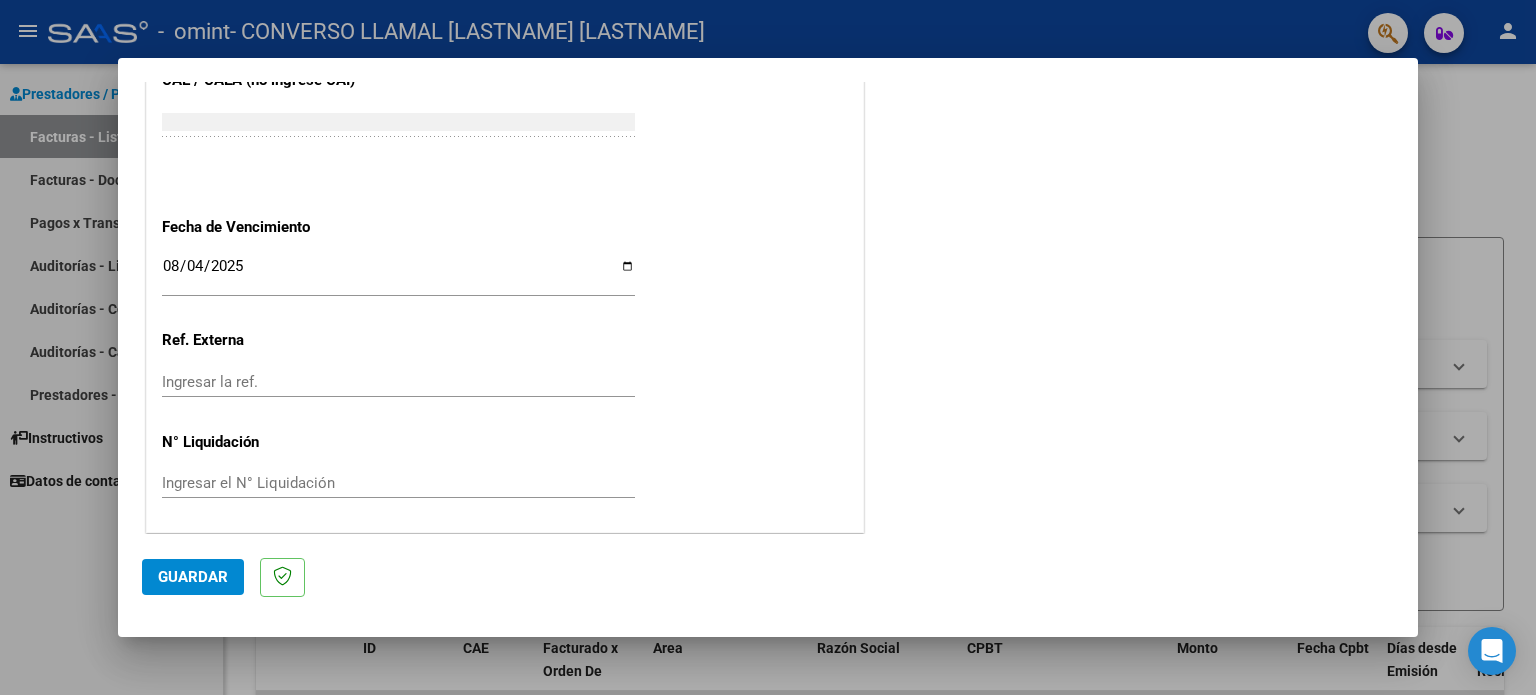 click on "Guardar" 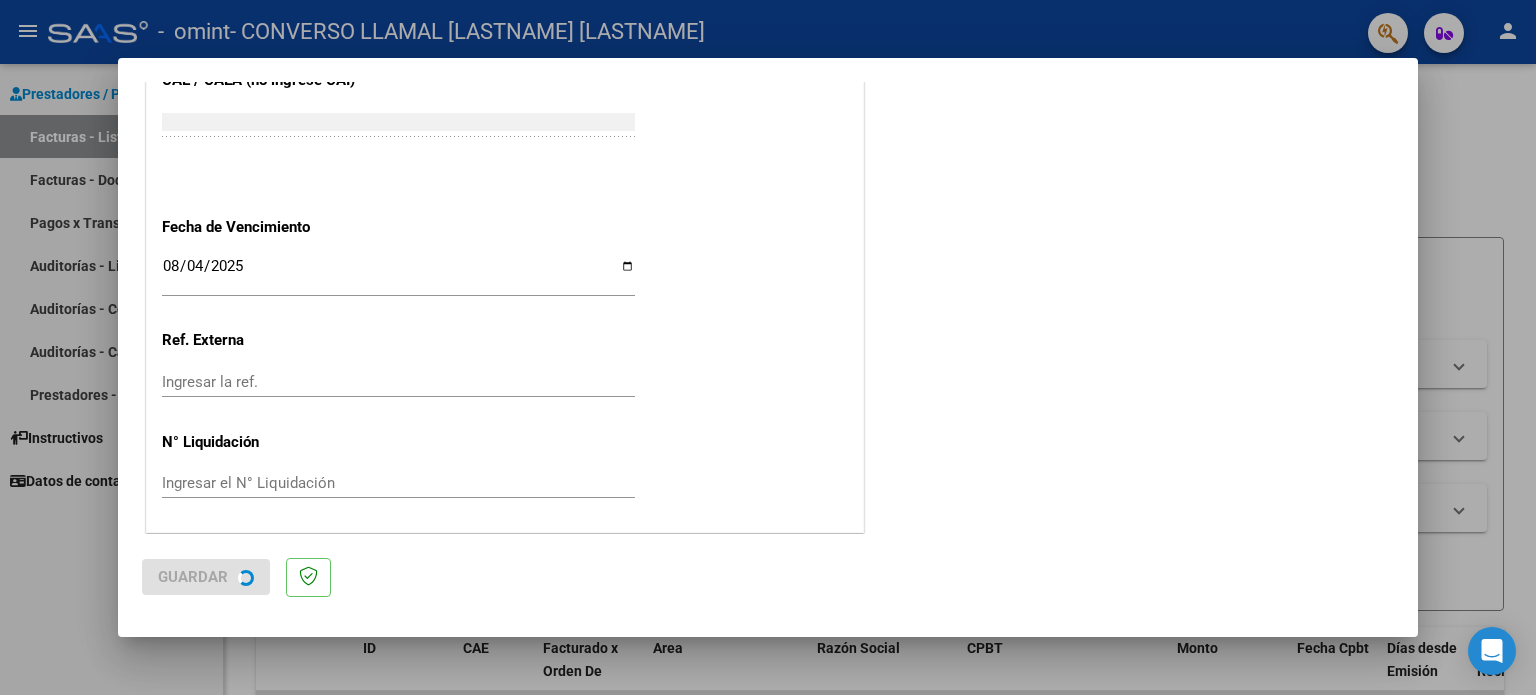 click on "COMENTARIOS Comentarios del Prestador / Gerenciador:" at bounding box center [1131, -313] 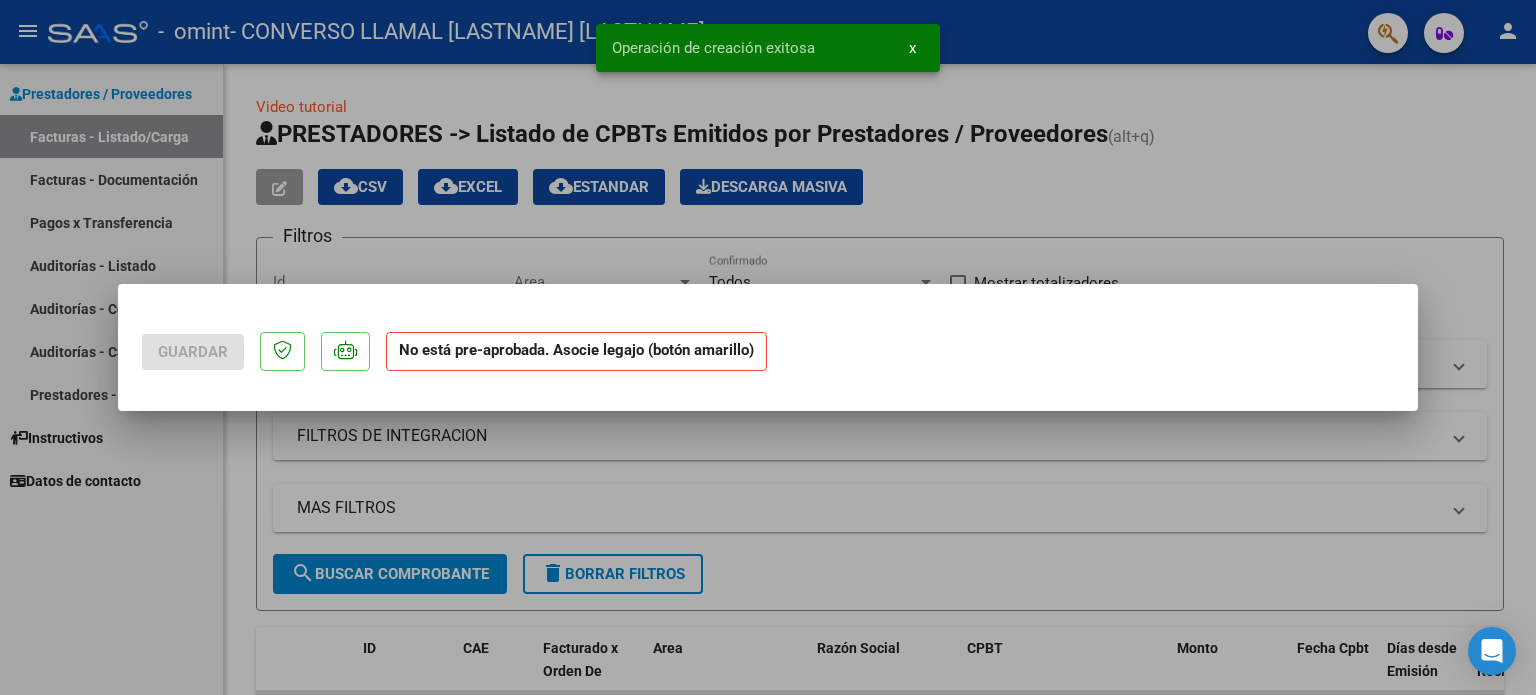 scroll, scrollTop: 0, scrollLeft: 0, axis: both 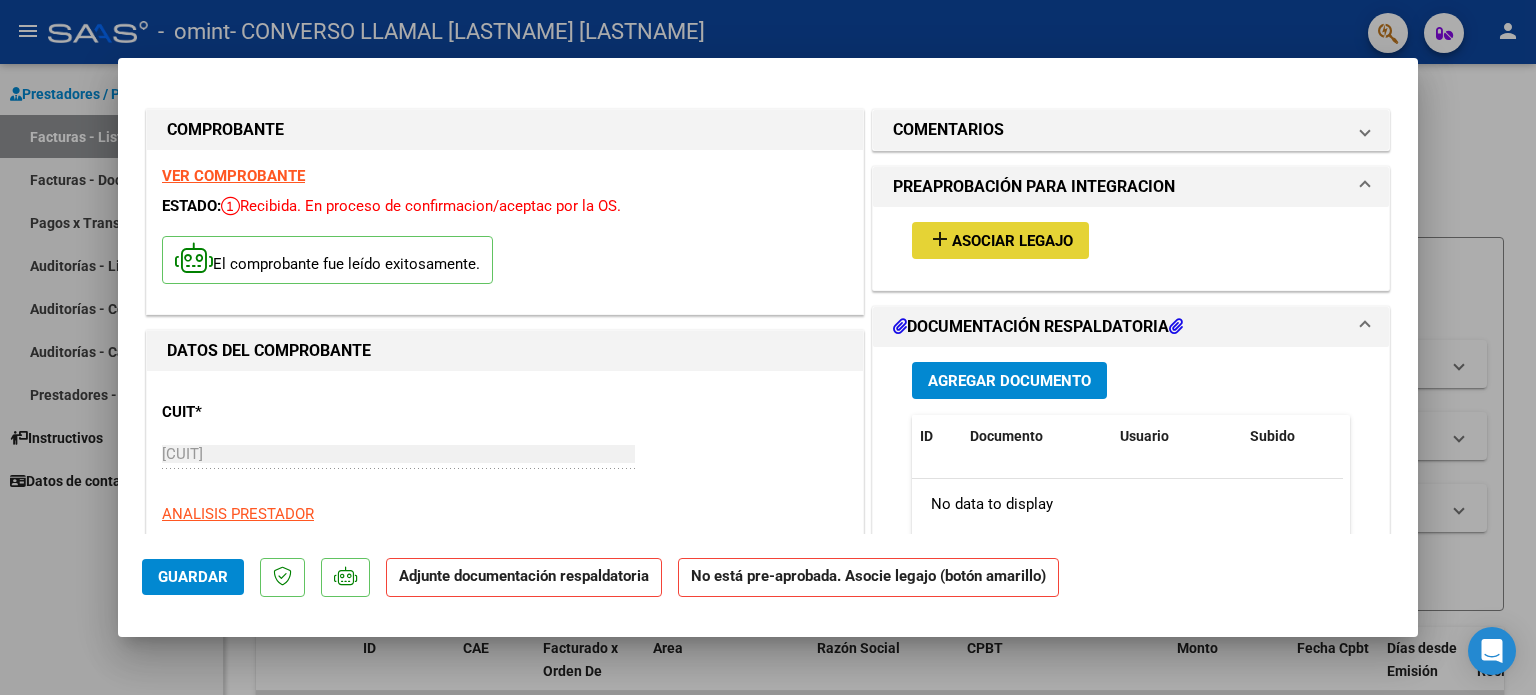click on "Asociar Legajo" at bounding box center [1012, 241] 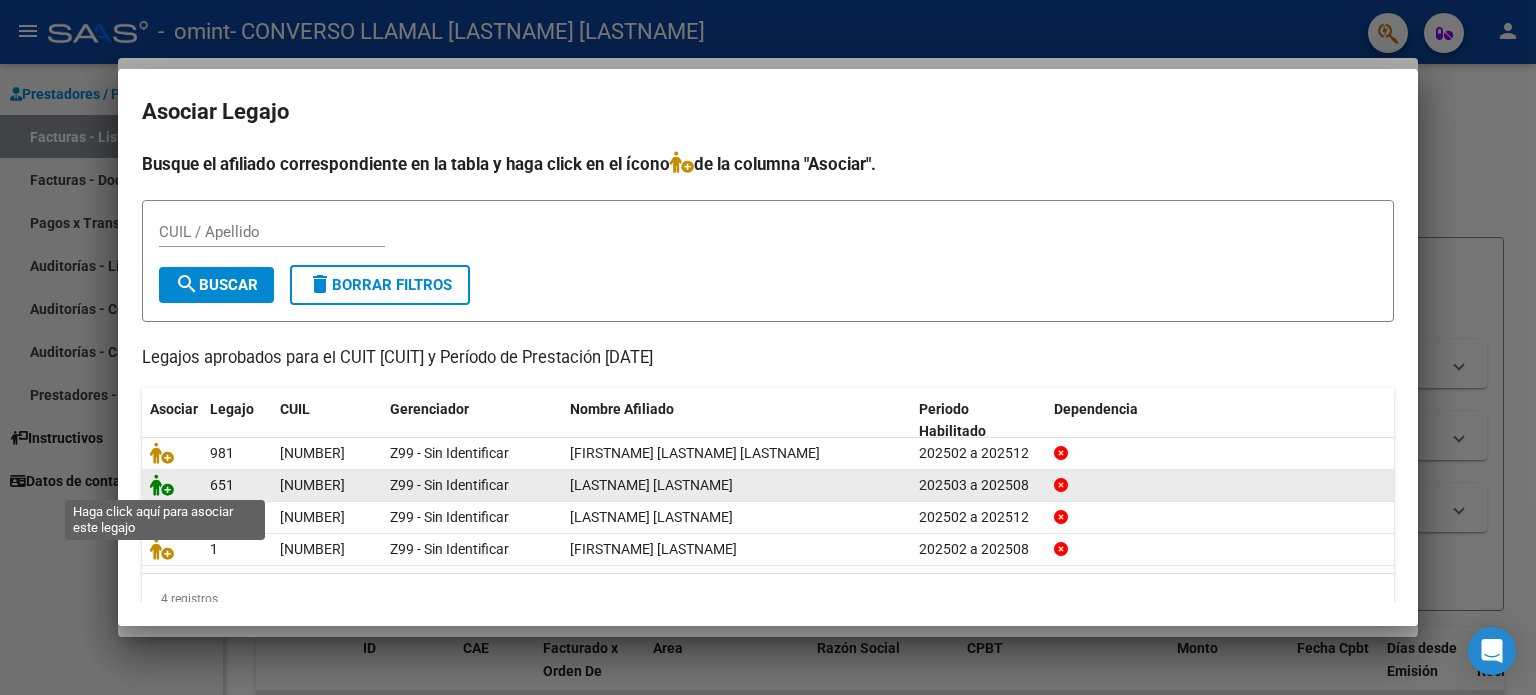 click 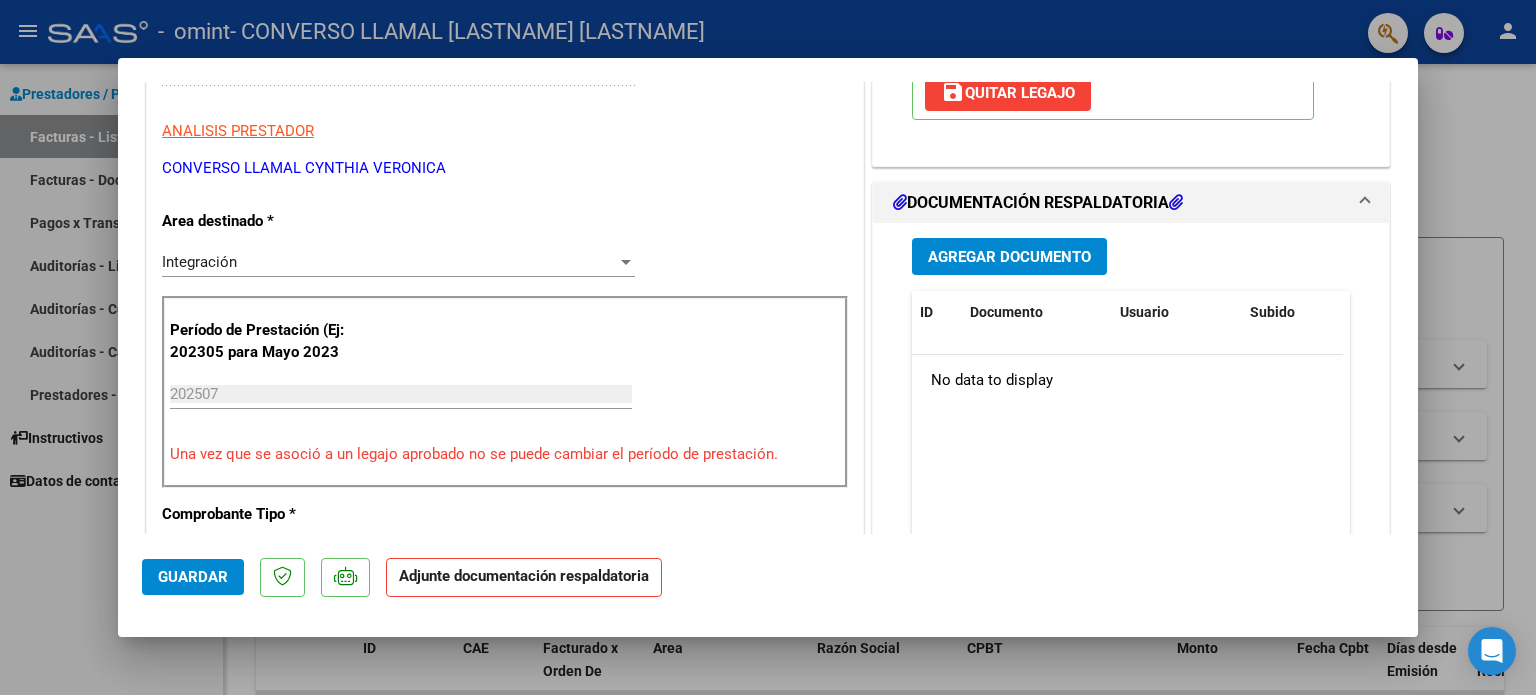scroll, scrollTop: 386, scrollLeft: 0, axis: vertical 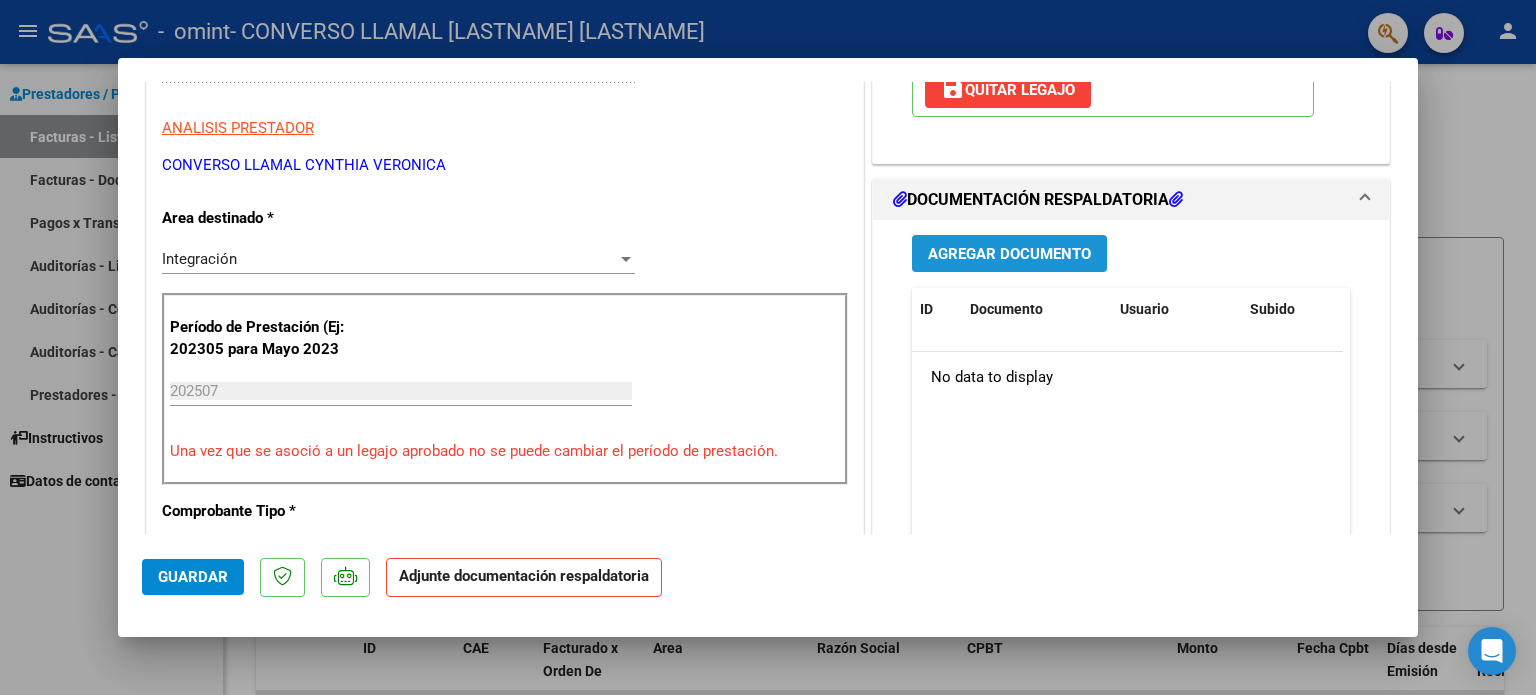 click on "Agregar Documento" at bounding box center [1009, 254] 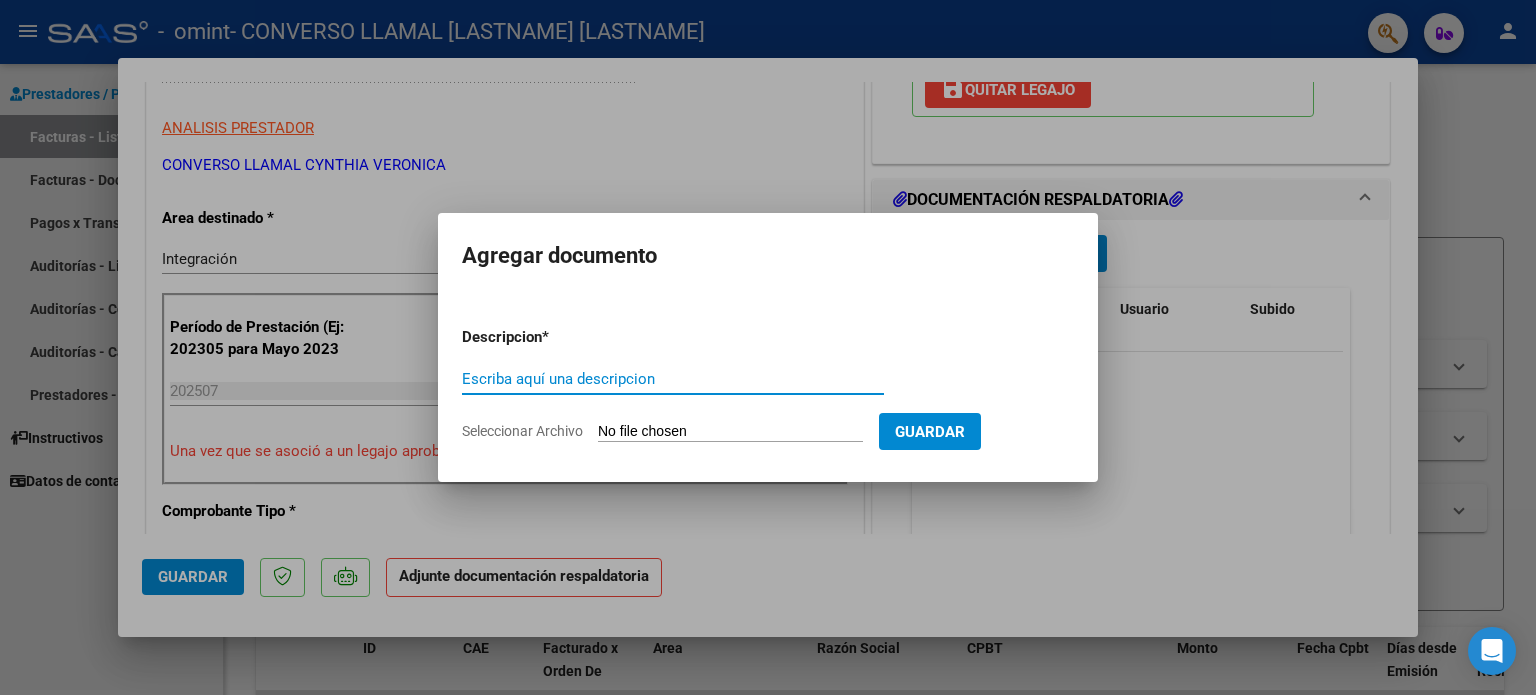 click on "Escriba aquí una descripcion" at bounding box center (673, 379) 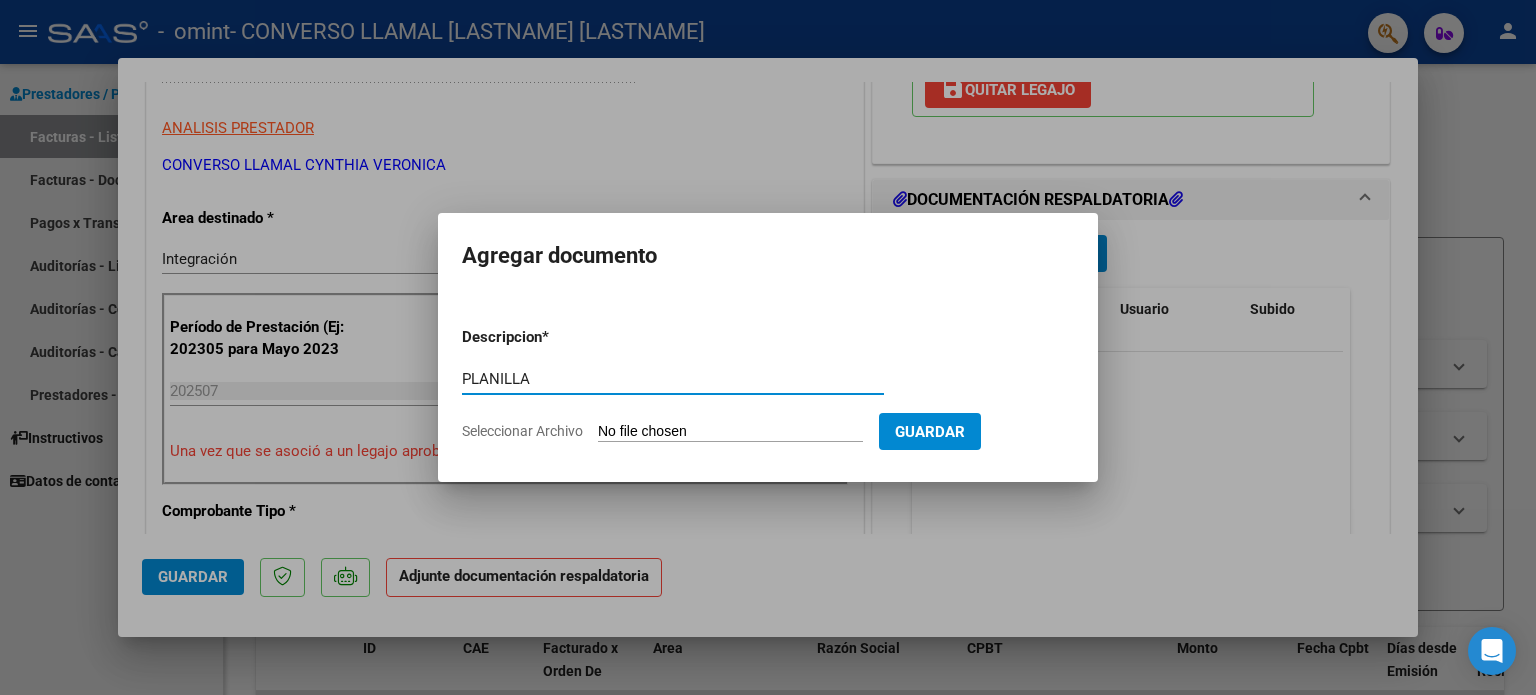 type on "PLANILLA" 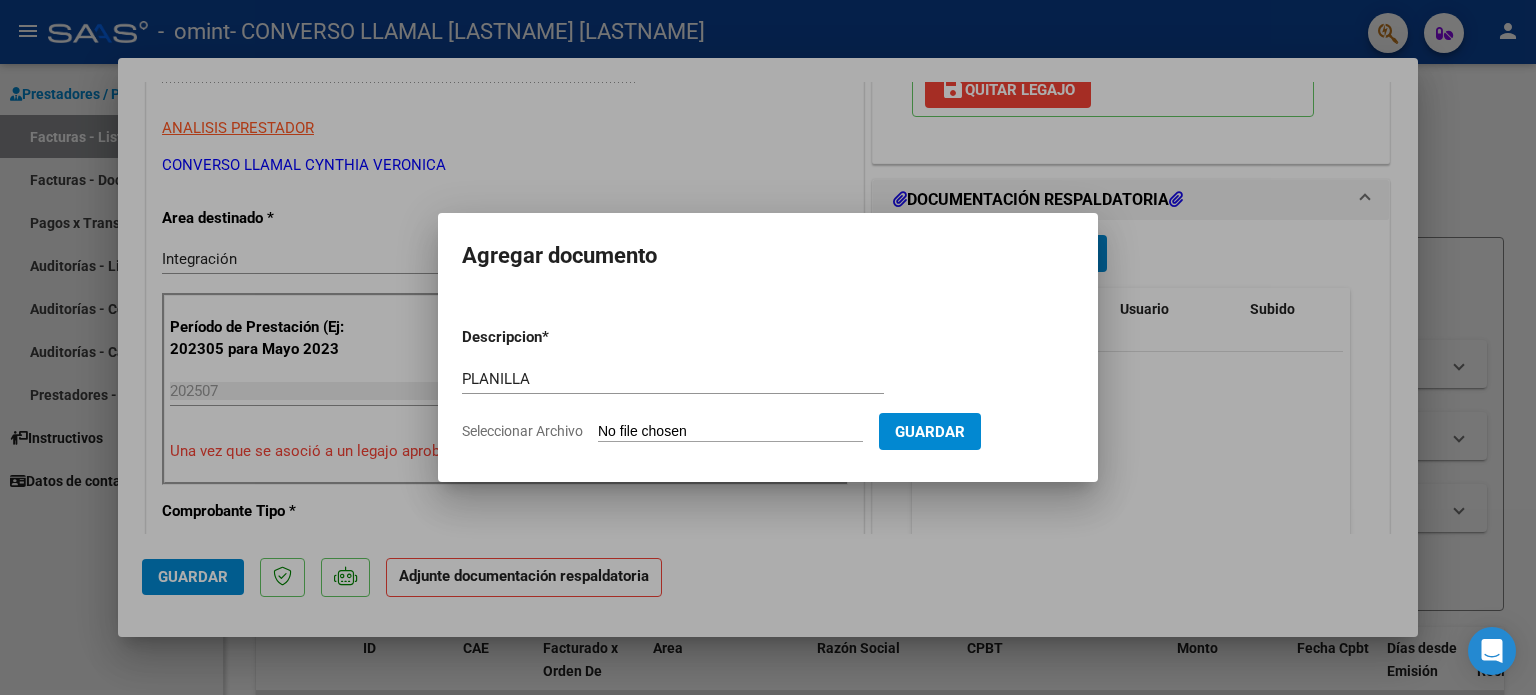 click on "Seleccionar Archivo" at bounding box center (730, 432) 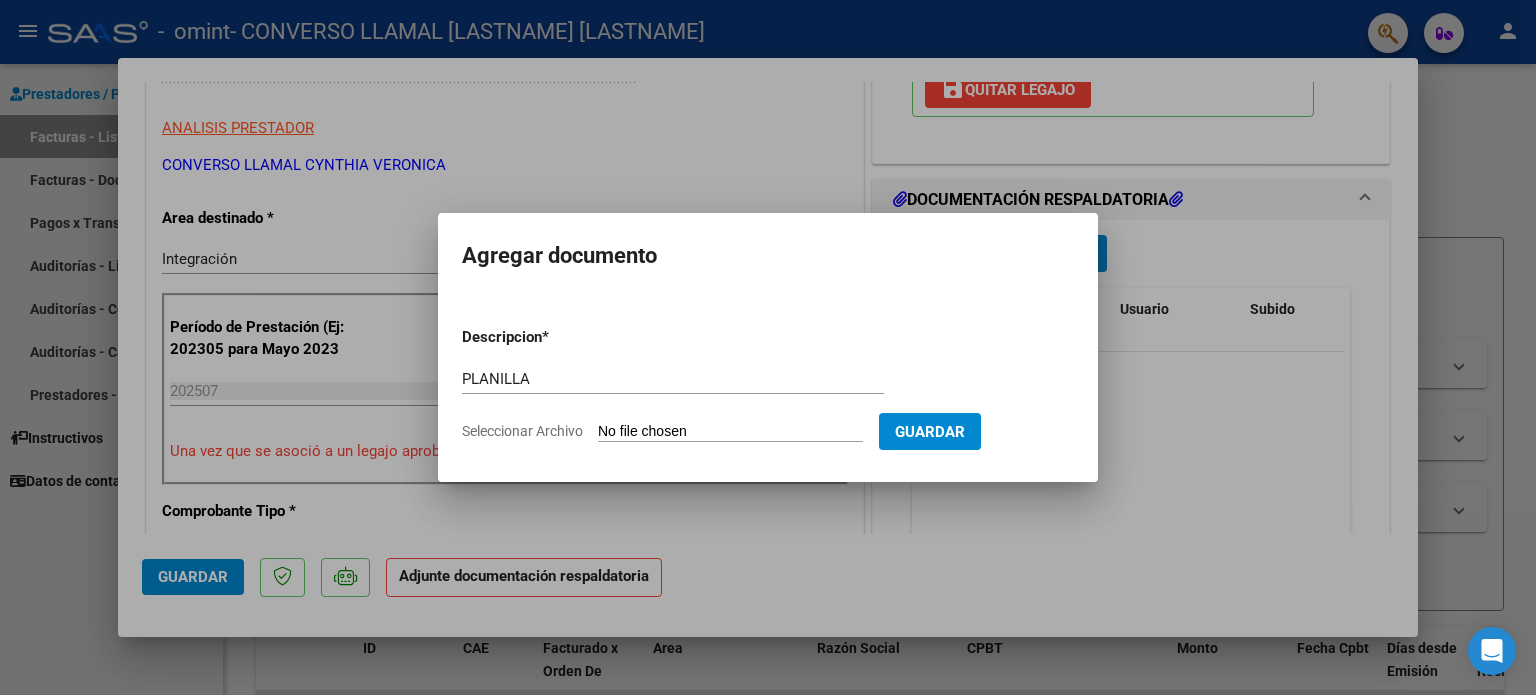 type on "C:\fakepath\[NAME] [LASTNAME].jpg" 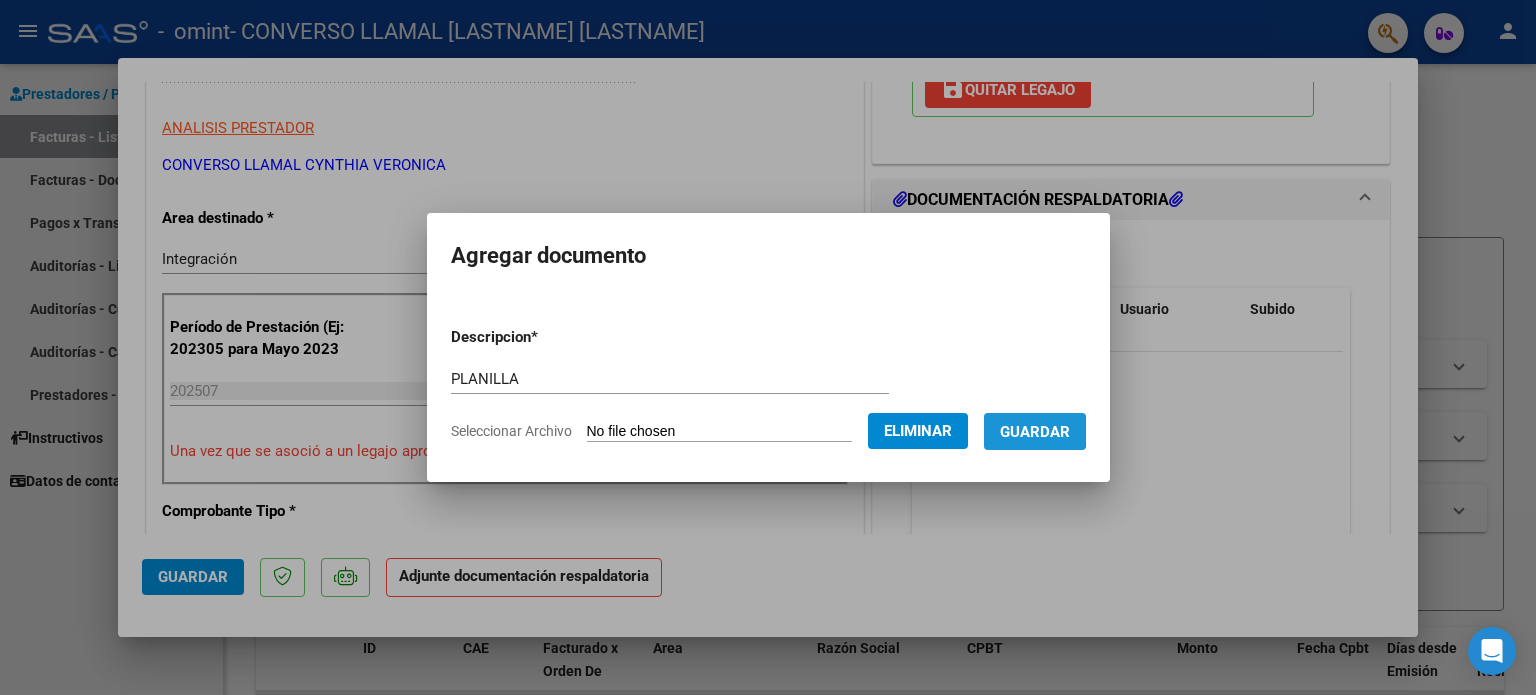 click on "Guardar" at bounding box center [1035, 432] 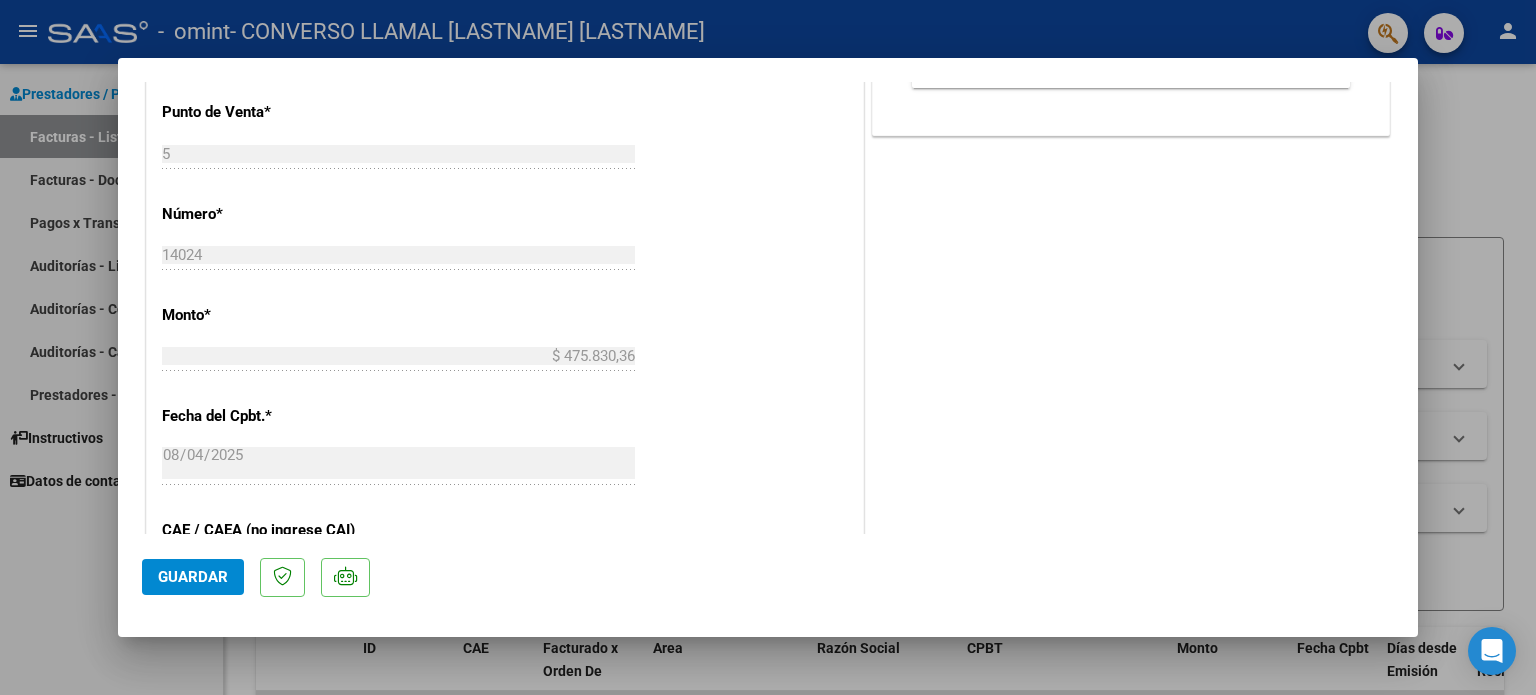 scroll, scrollTop: 1336, scrollLeft: 0, axis: vertical 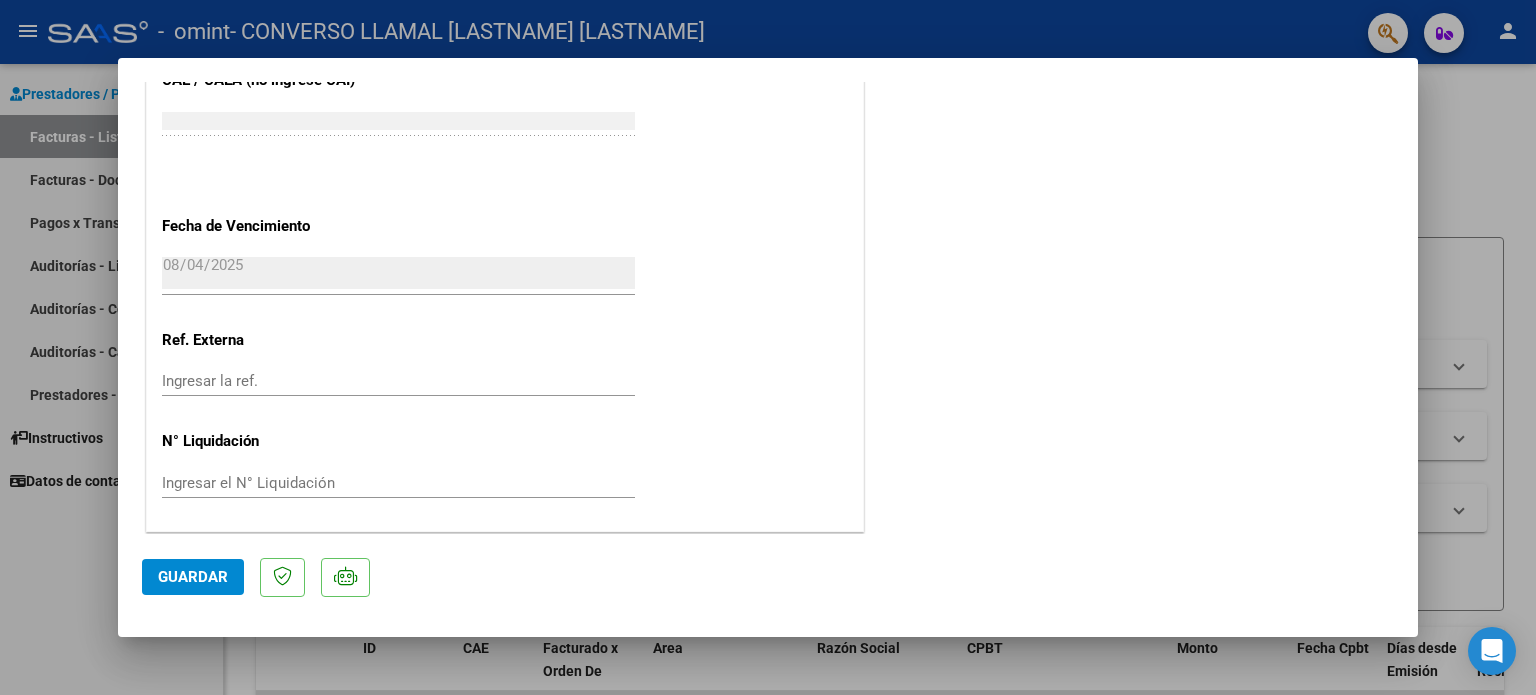 click on "Guardar" 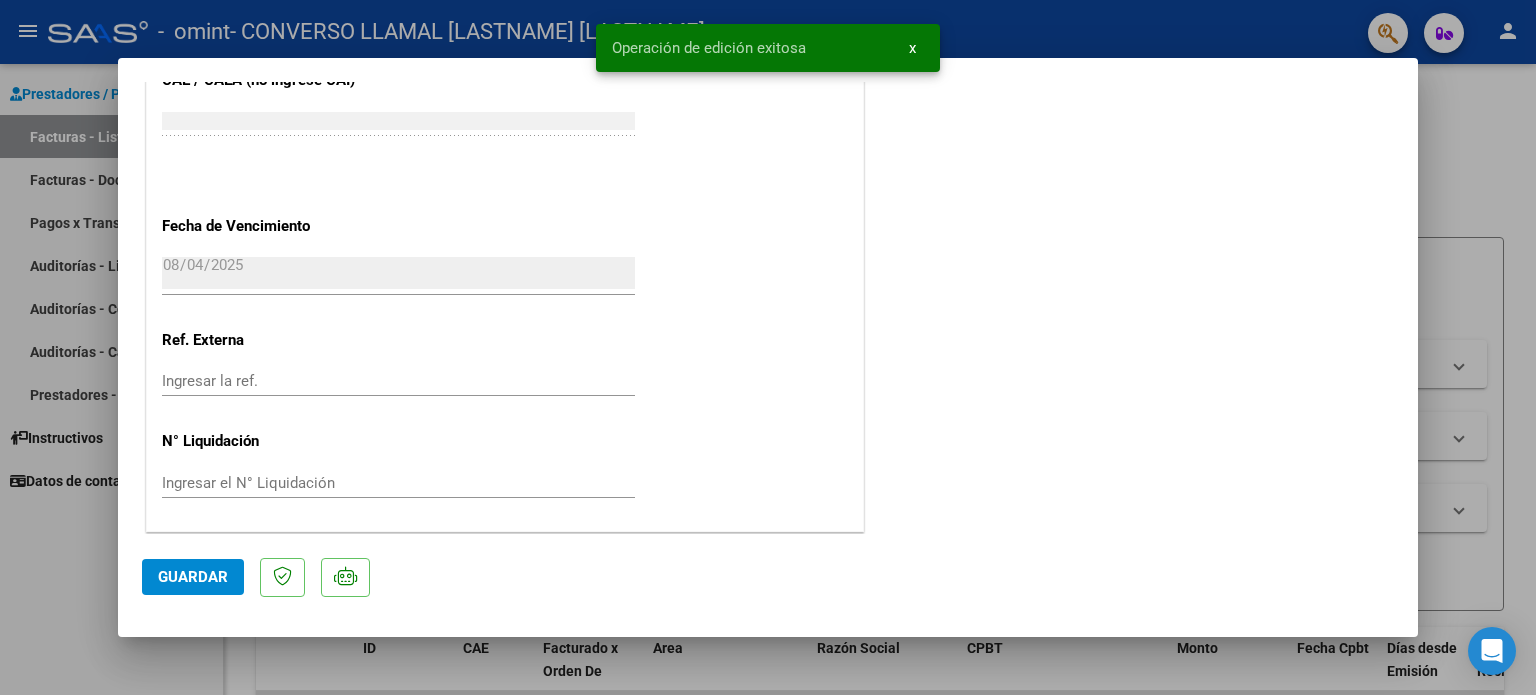 click on "Guardar" 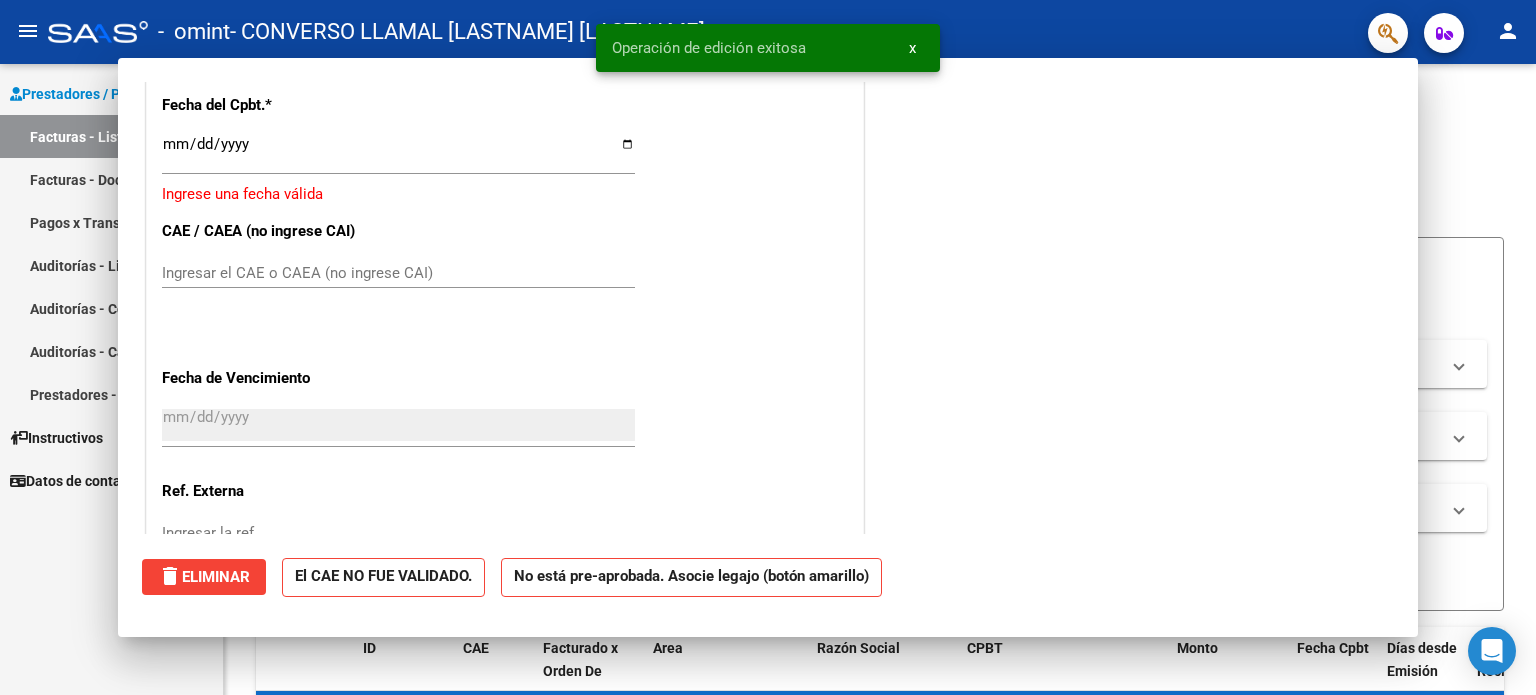 scroll, scrollTop: 1487, scrollLeft: 0, axis: vertical 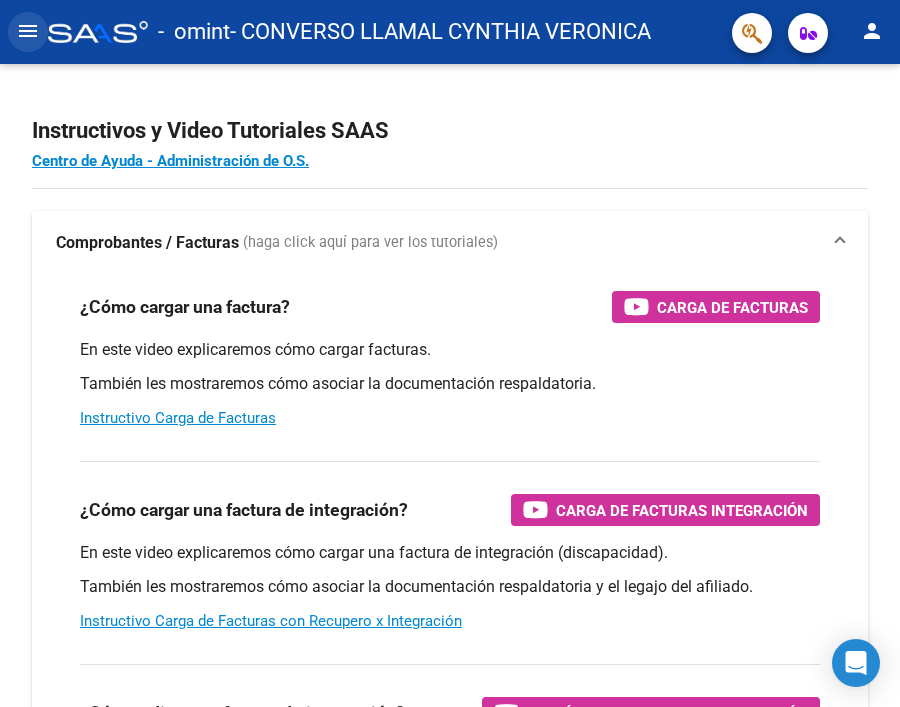 click on "menu" 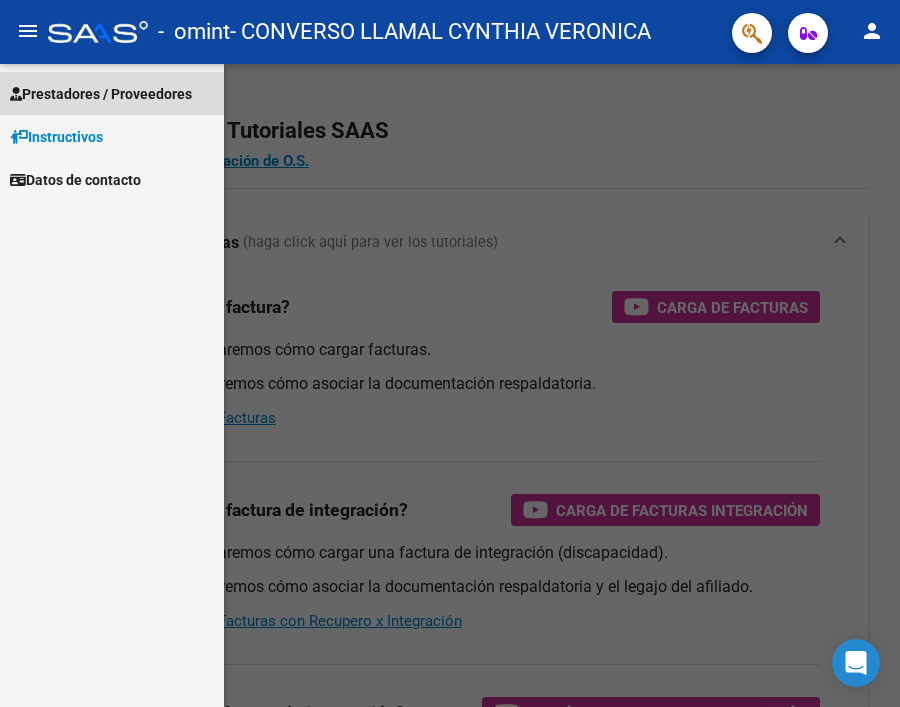 click on "Prestadores / Proveedores" at bounding box center [101, 94] 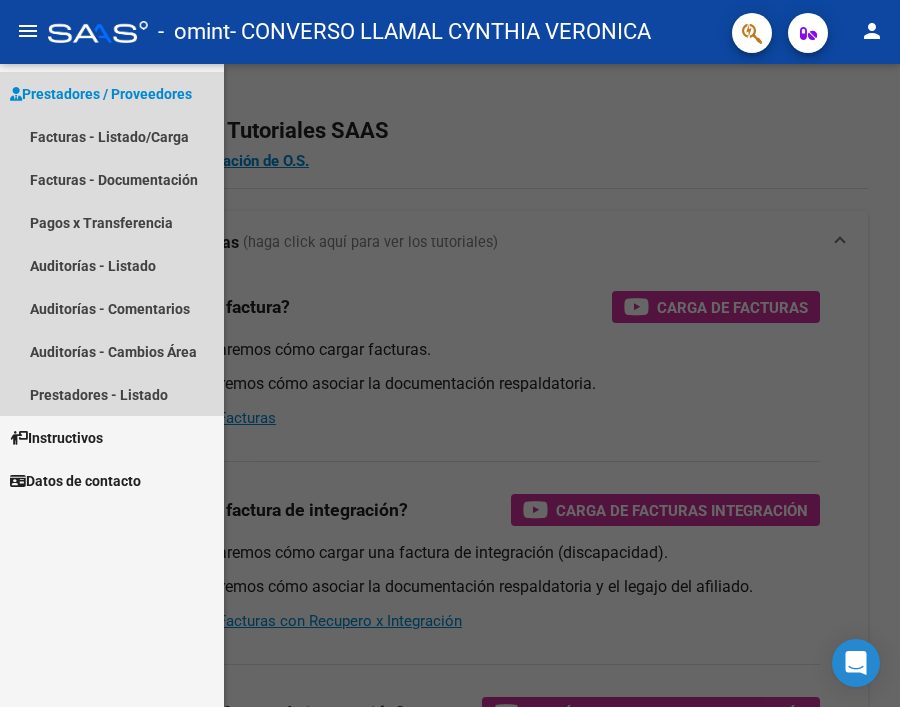click on "Prestadores / Proveedores" at bounding box center (101, 94) 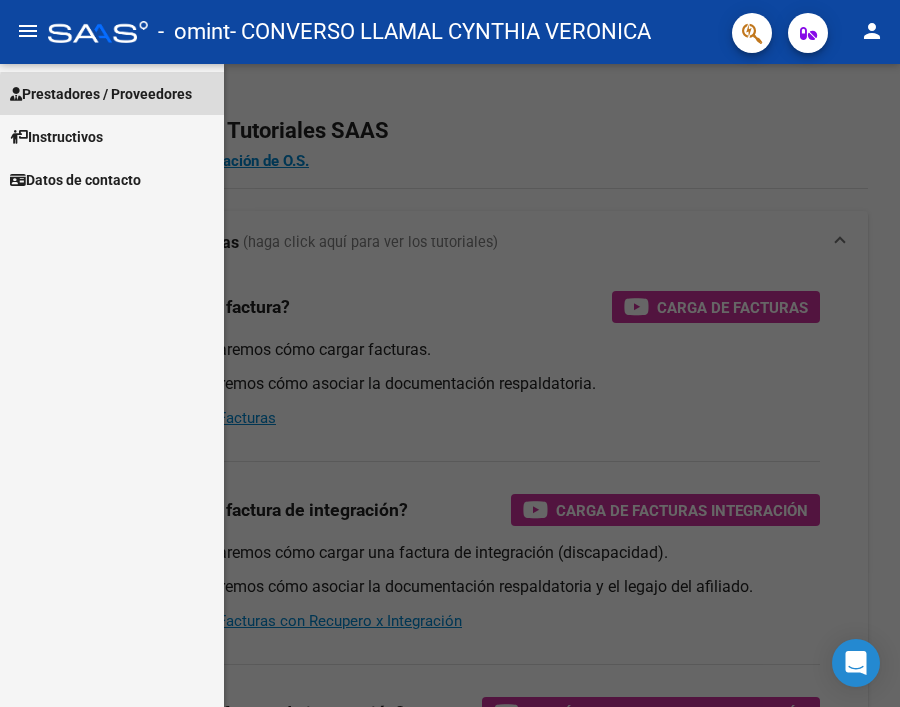 click on "Prestadores / Proveedores" at bounding box center [101, 94] 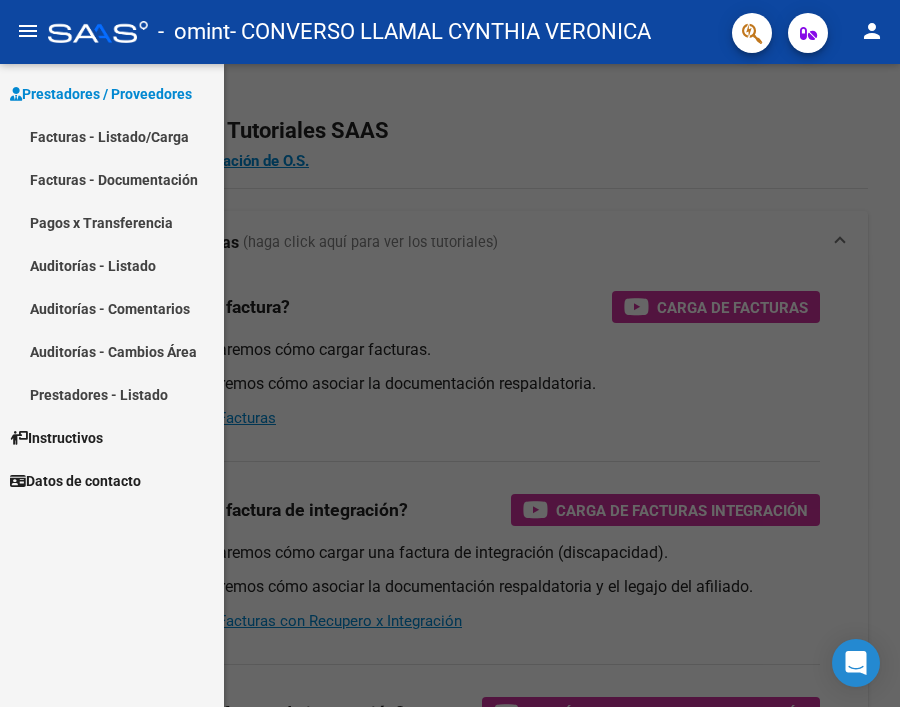 click on "Facturas - Listado/Carga" at bounding box center (112, 136) 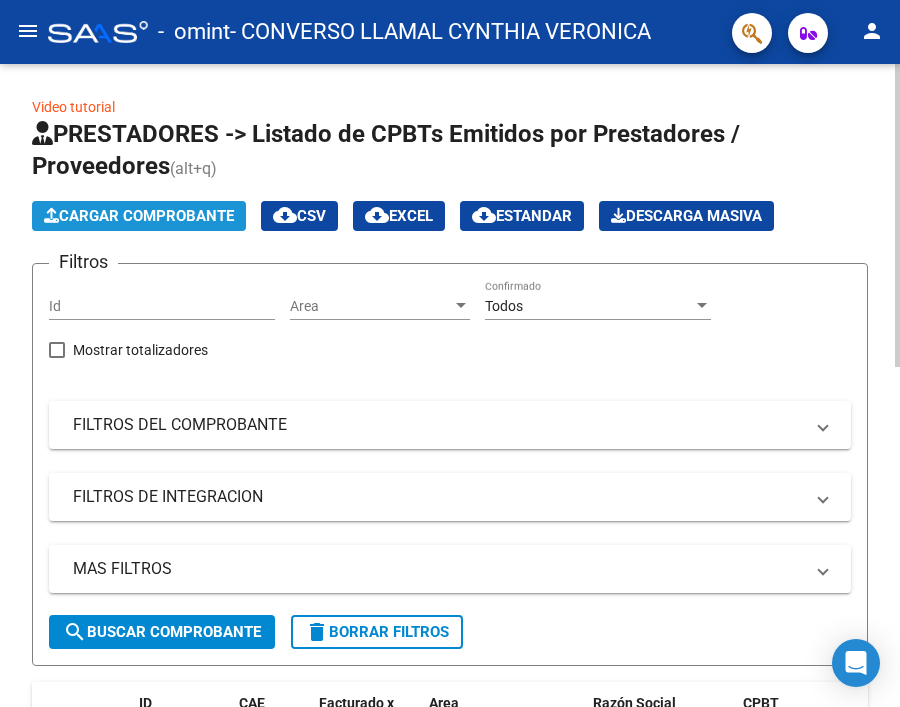 click on "Cargar Comprobante" 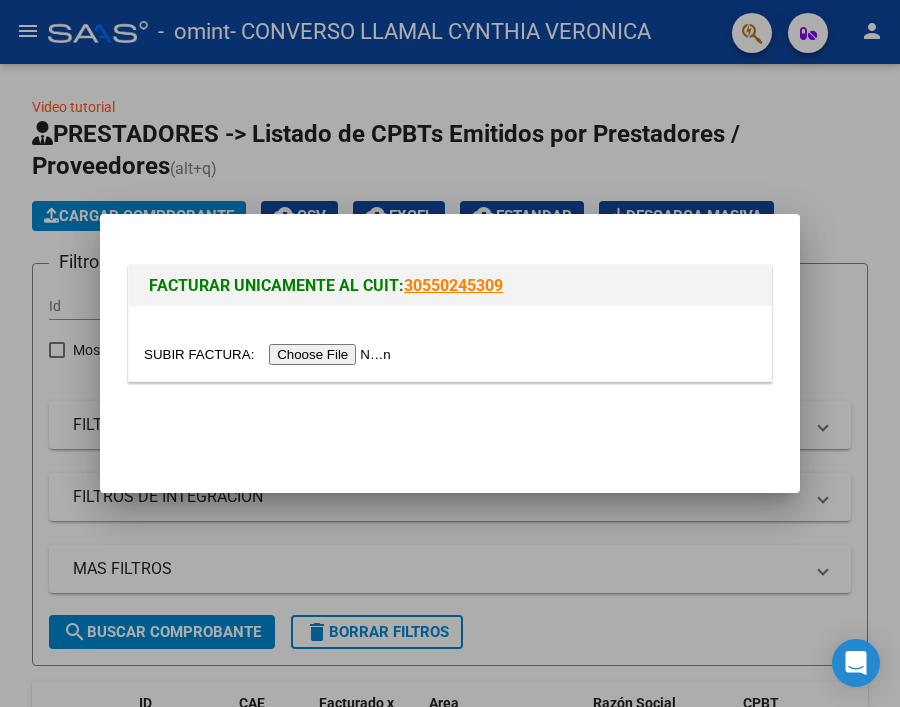 click at bounding box center (270, 354) 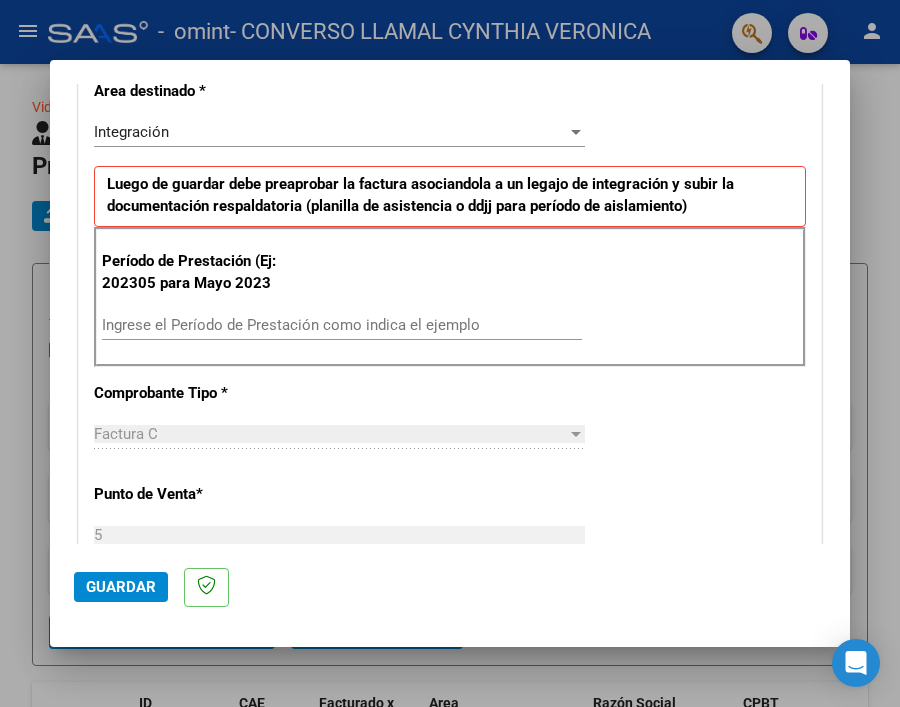 scroll, scrollTop: 456, scrollLeft: 0, axis: vertical 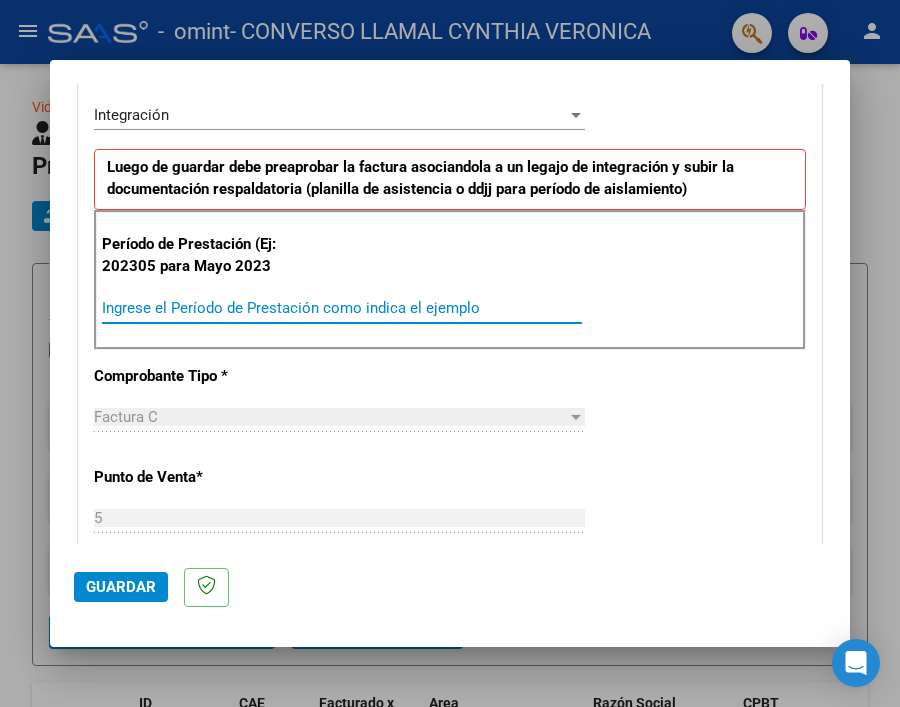 click on "Ingrese el Período de Prestación como indica el ejemplo" at bounding box center (342, 308) 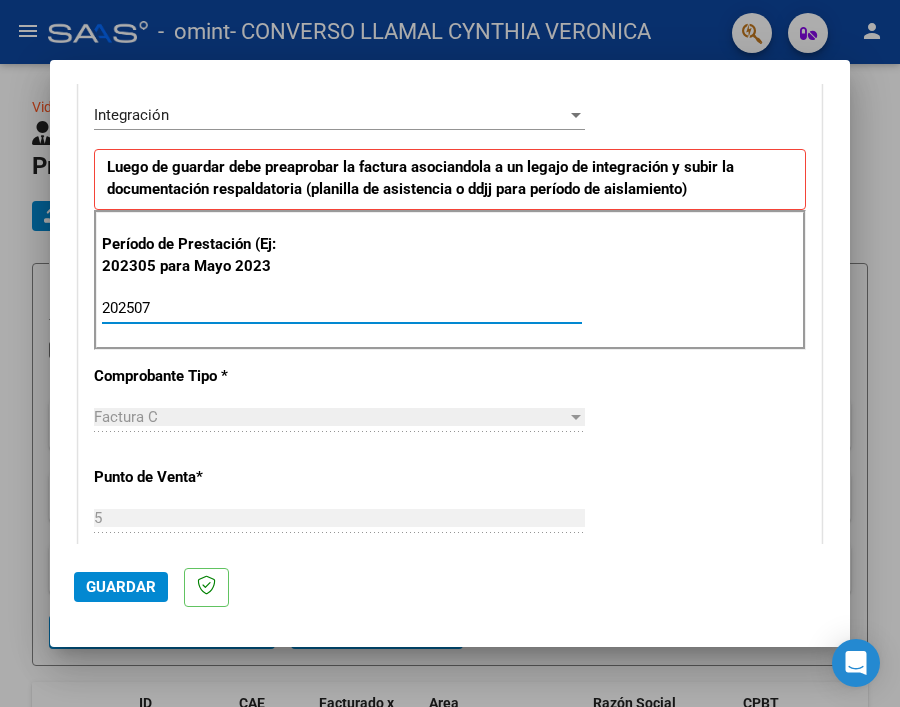 type on "202507" 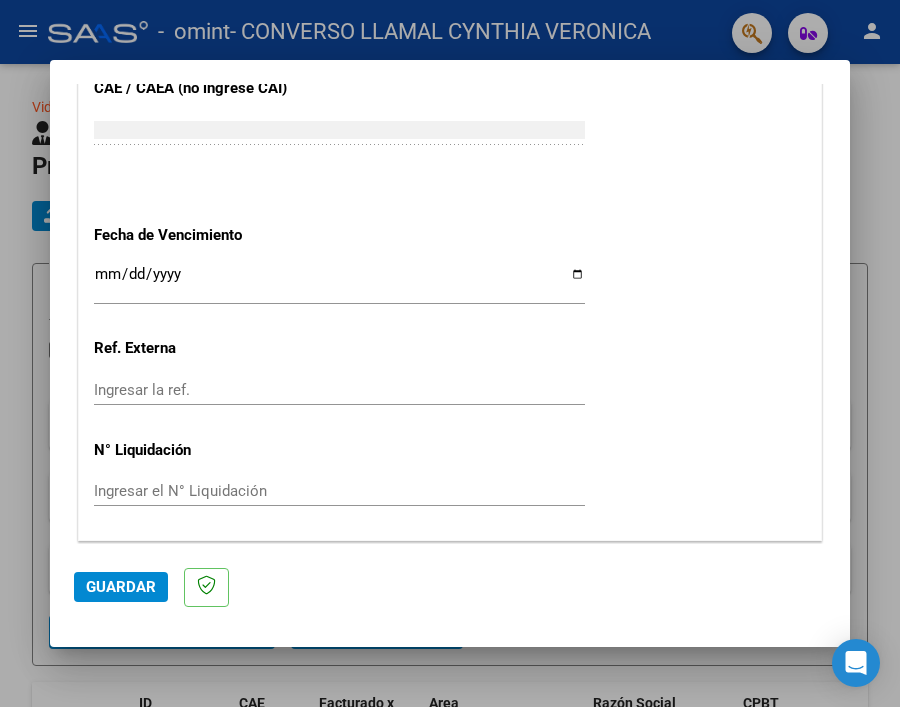scroll, scrollTop: 1265, scrollLeft: 0, axis: vertical 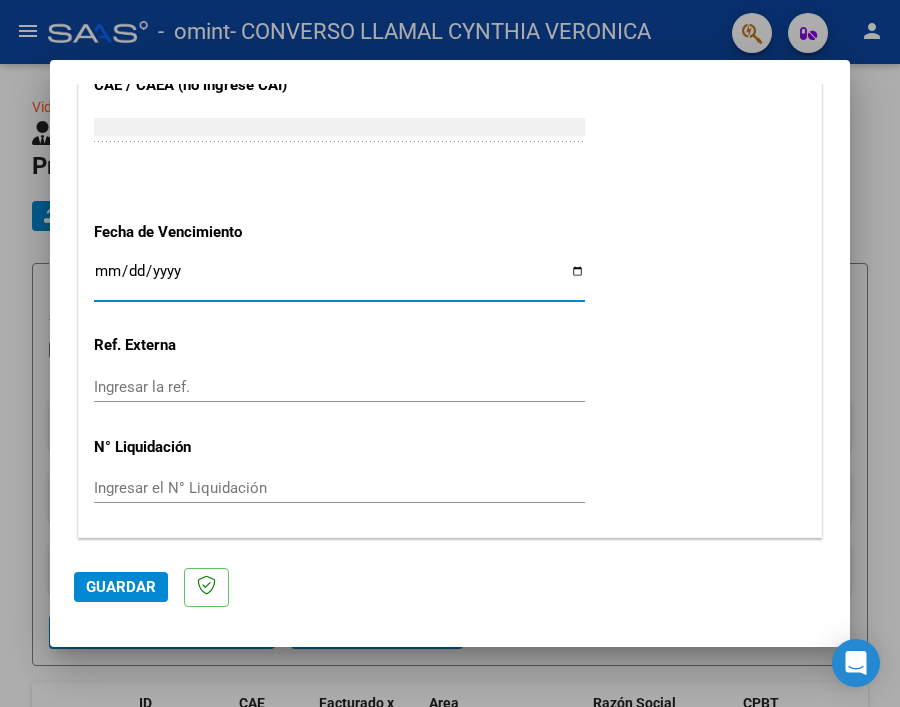 click on "Ingresar la fecha" at bounding box center [339, 279] 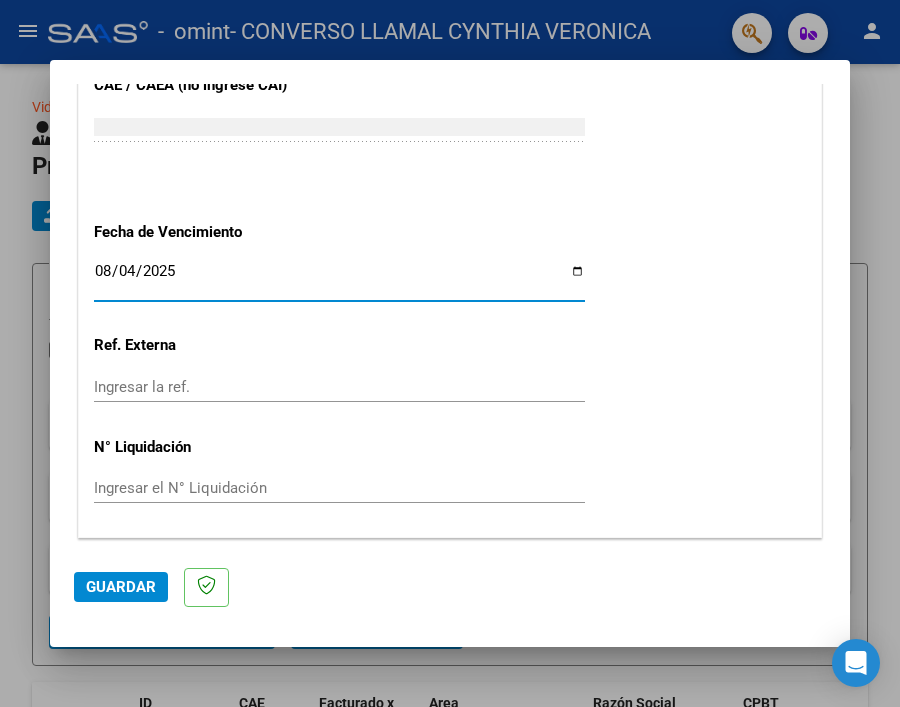 type on "2025-08-04" 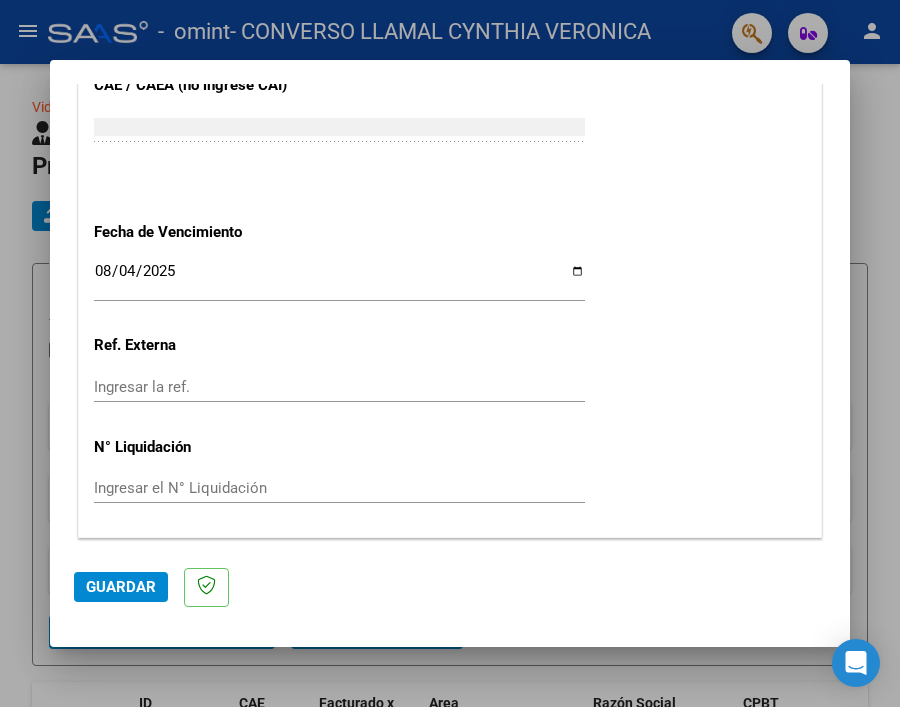 scroll, scrollTop: 1320, scrollLeft: 0, axis: vertical 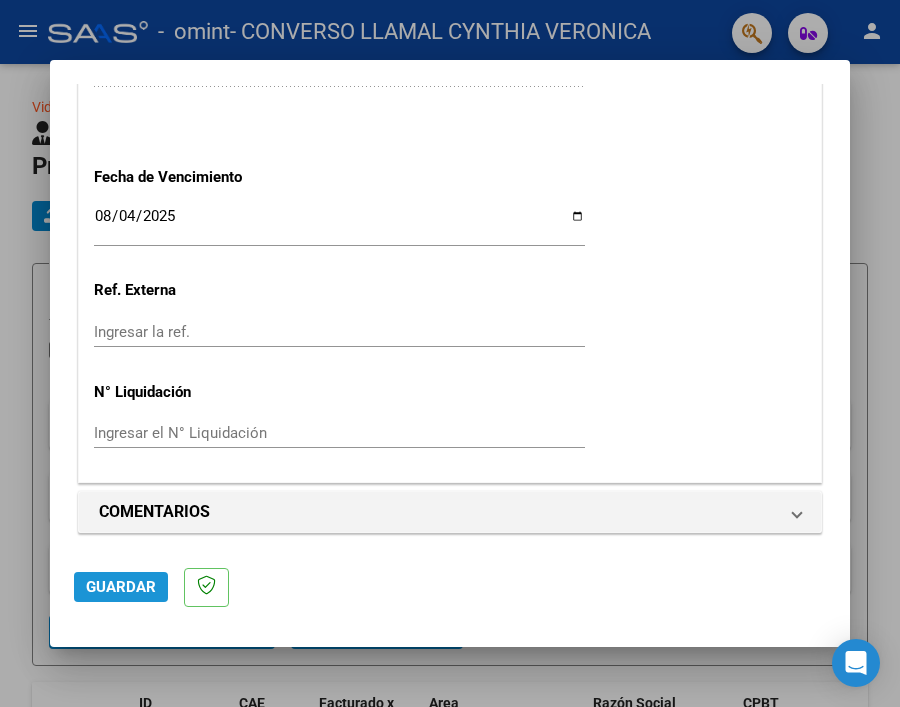 click on "Guardar" 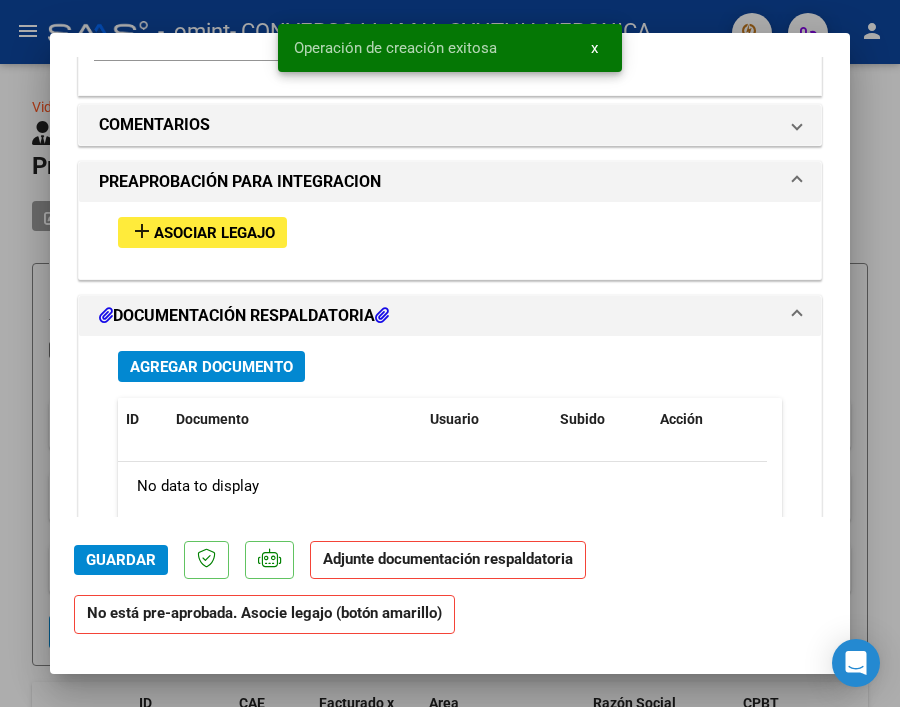 scroll, scrollTop: 1667, scrollLeft: 0, axis: vertical 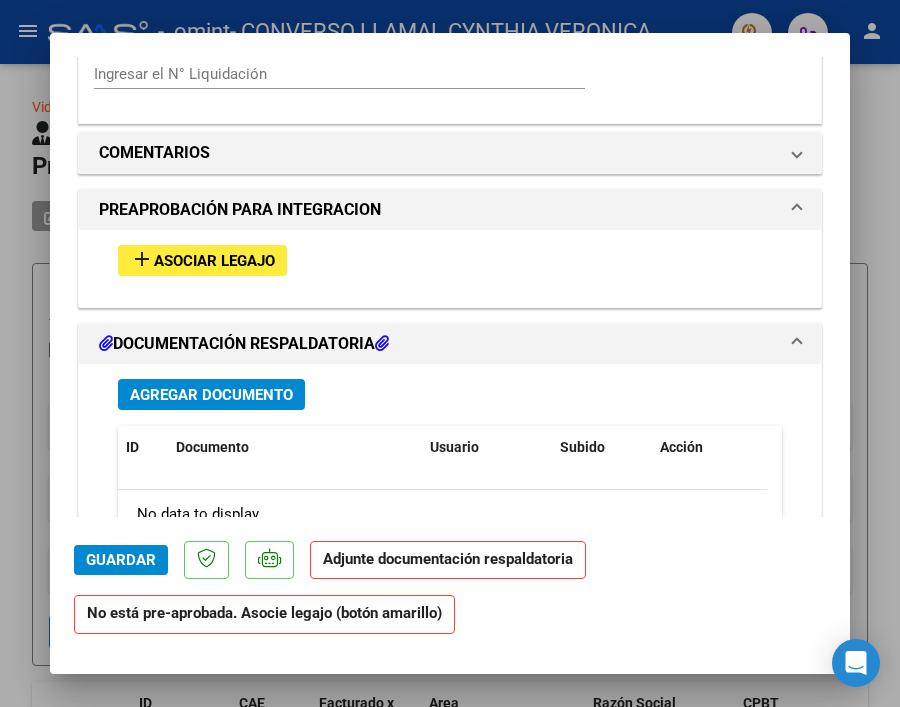 click on "Asociar Legajo" at bounding box center (214, 261) 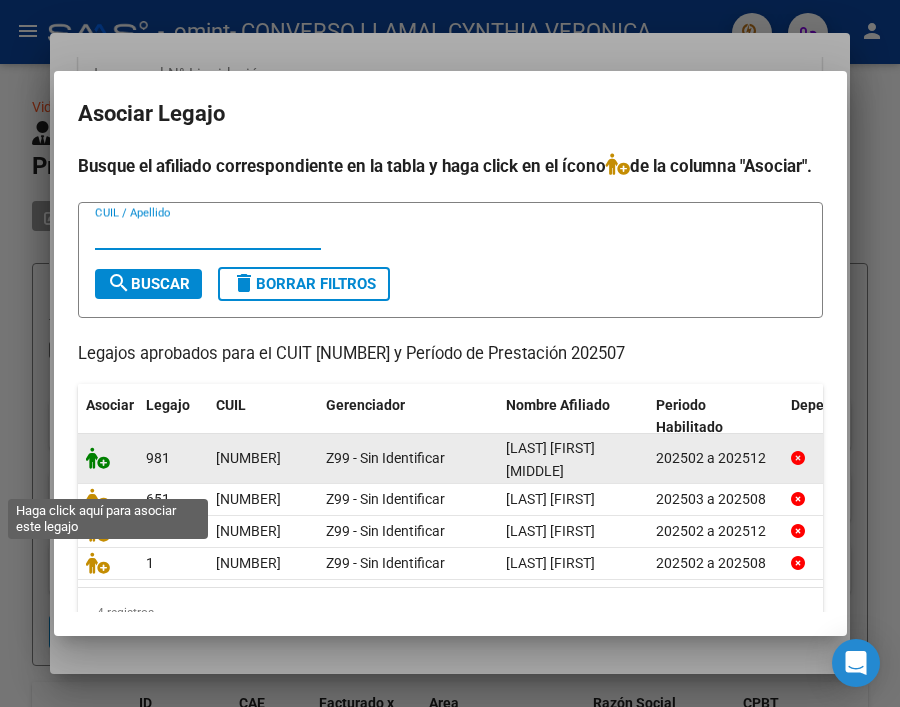 click 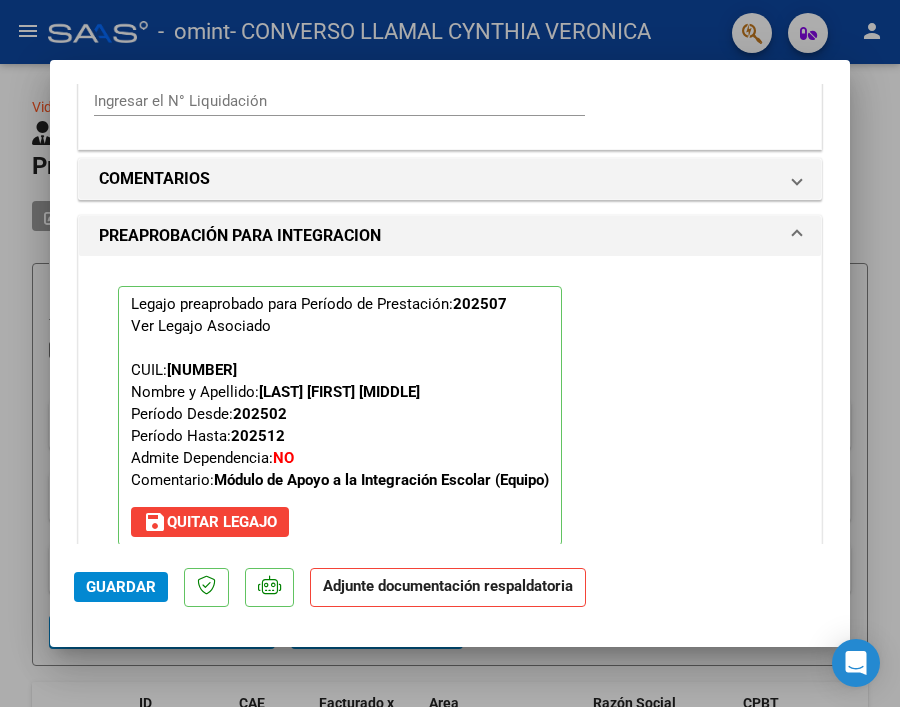 scroll, scrollTop: 2220, scrollLeft: 0, axis: vertical 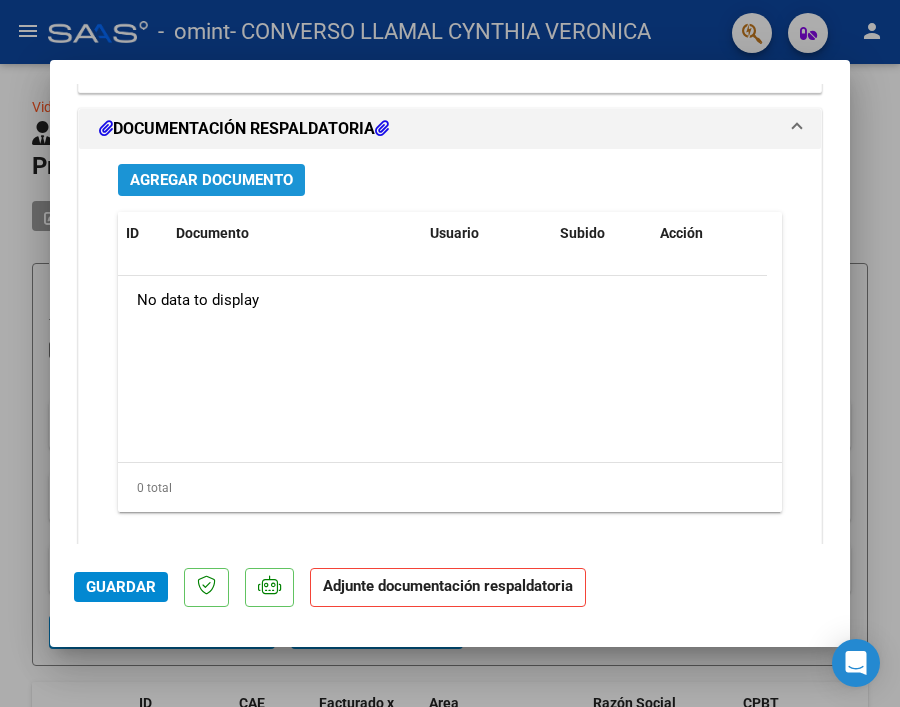 click on "Agregar Documento" at bounding box center [211, 181] 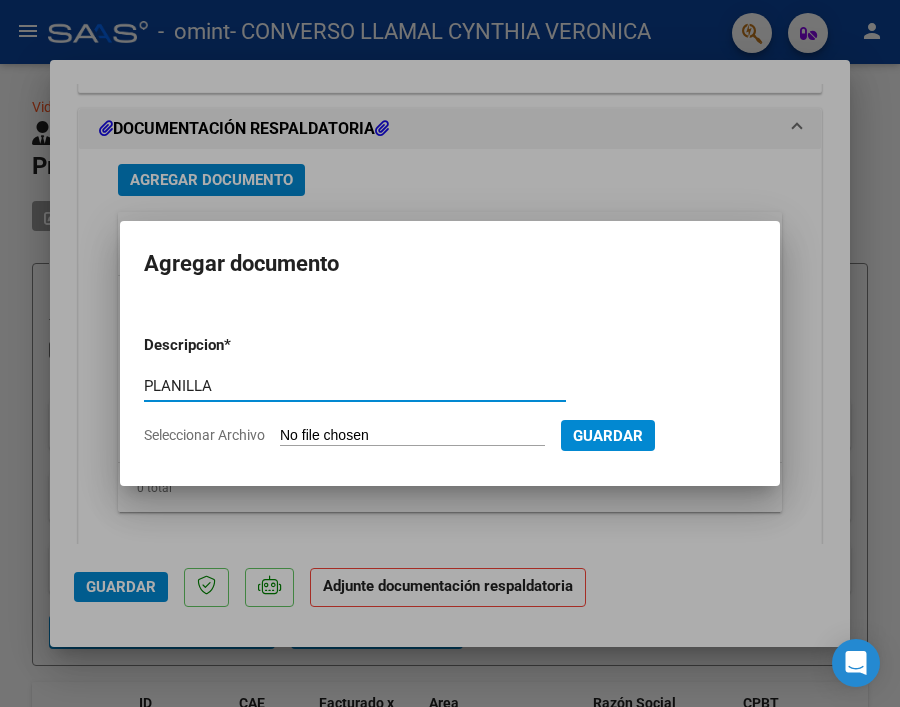 type on "PLANILLA" 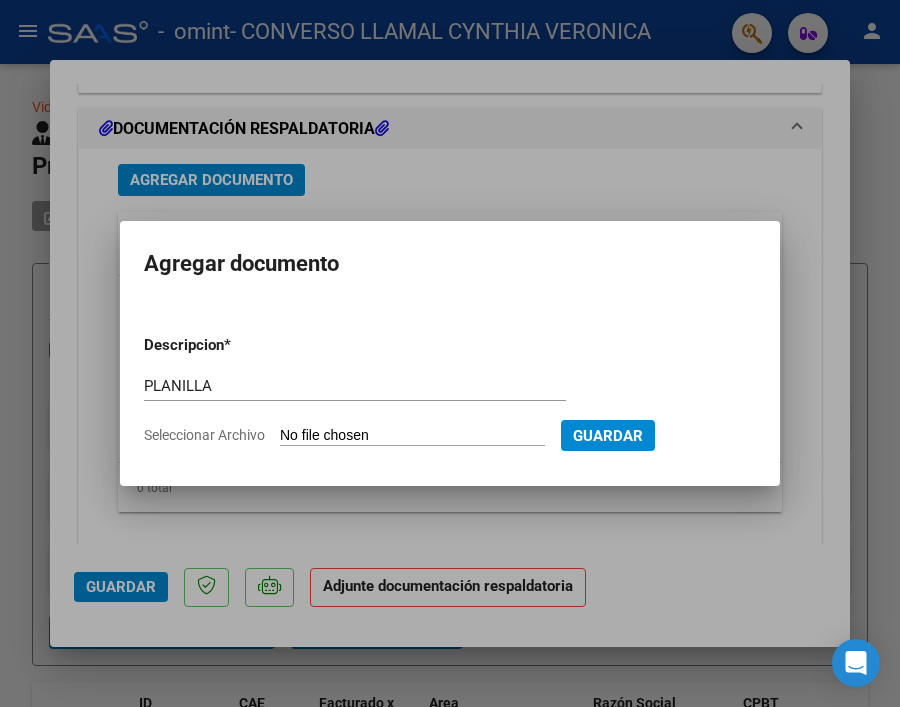 click on "Seleccionar Archivo" at bounding box center (412, 436) 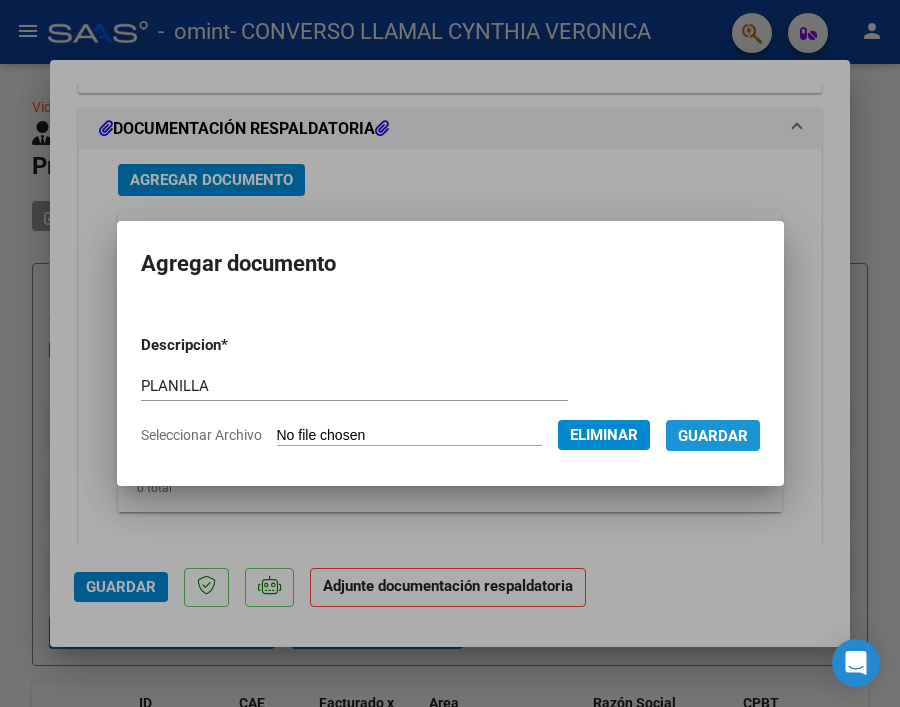 click on "Guardar" at bounding box center (713, 436) 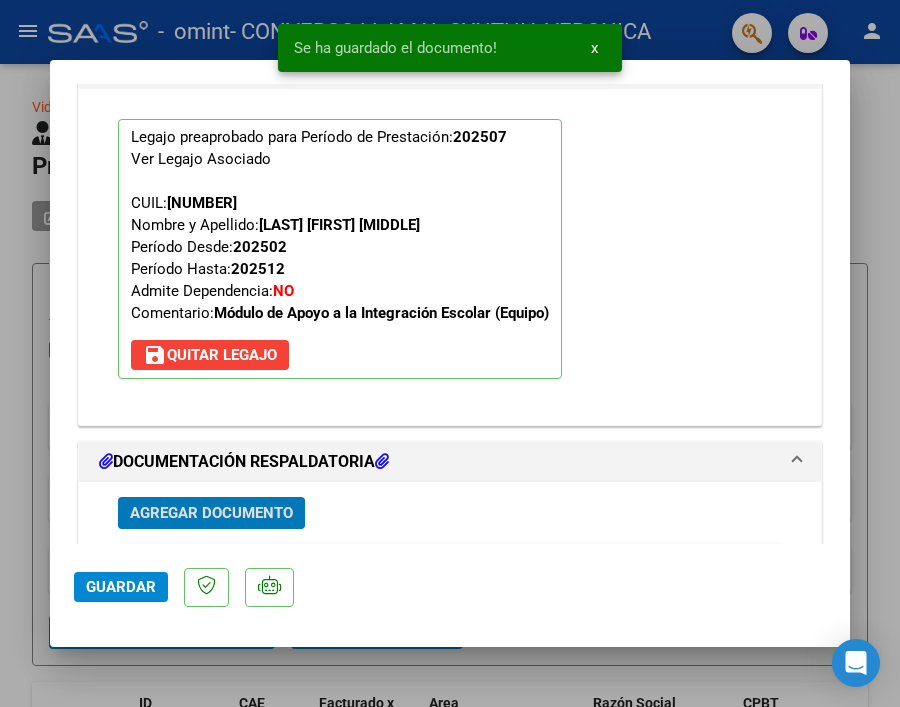 scroll, scrollTop: 2278, scrollLeft: 0, axis: vertical 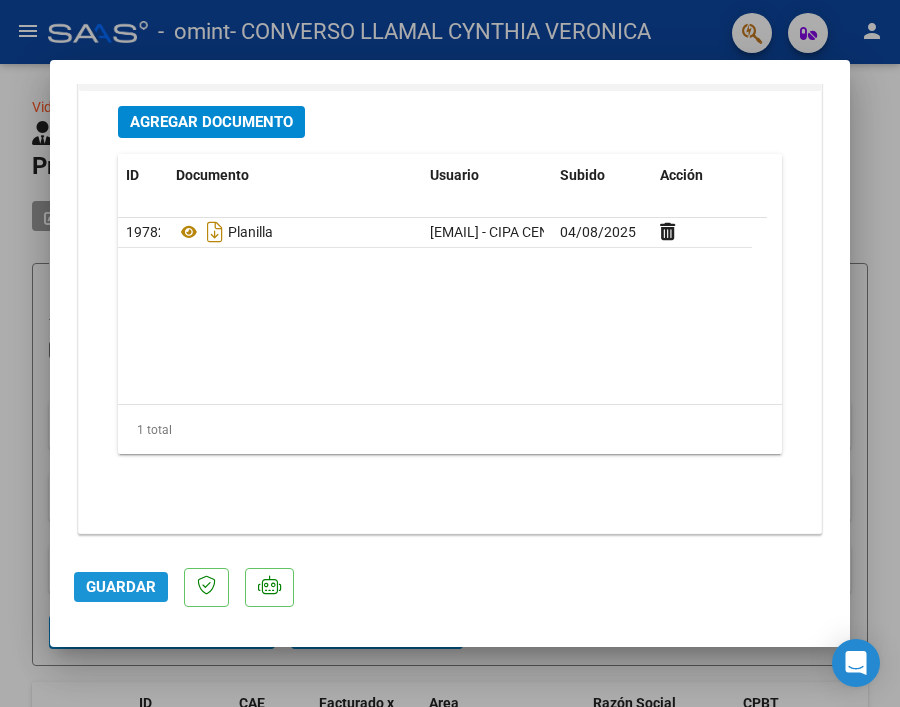 click on "Guardar" 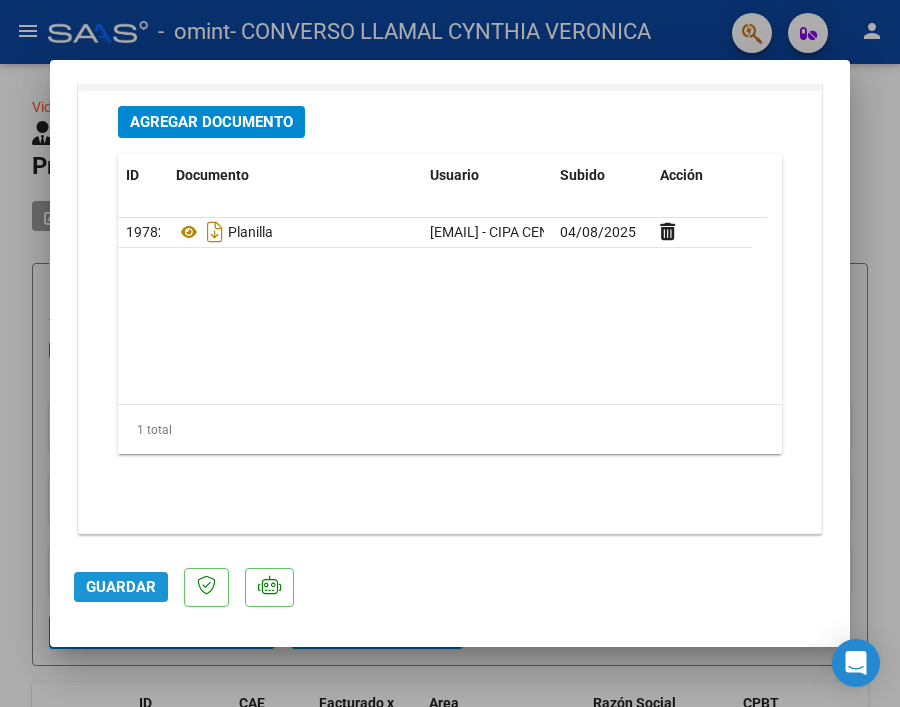 click on "Guardar" 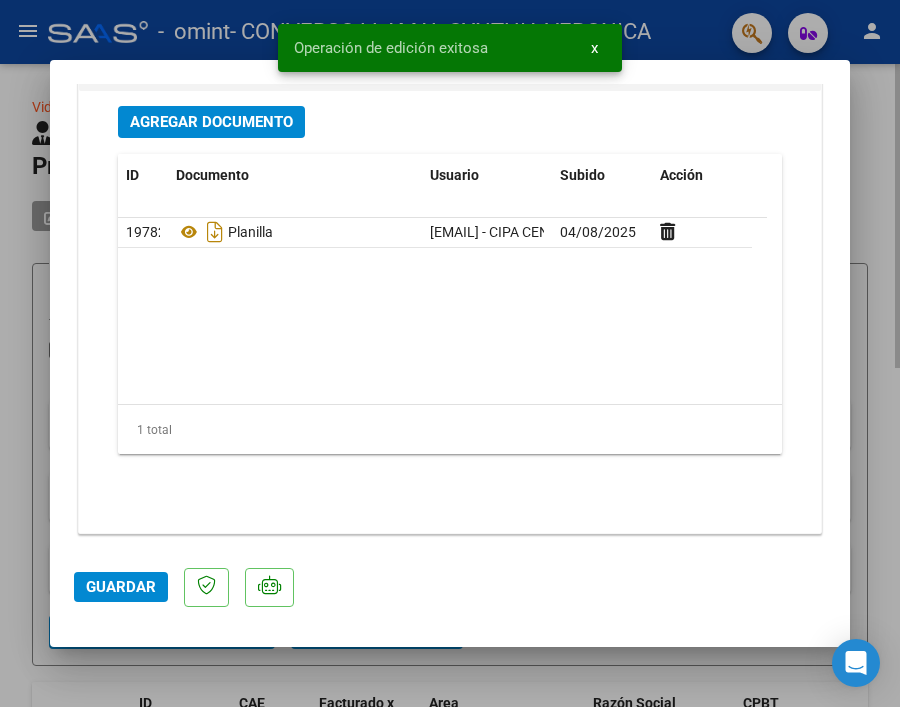 click at bounding box center [450, 353] 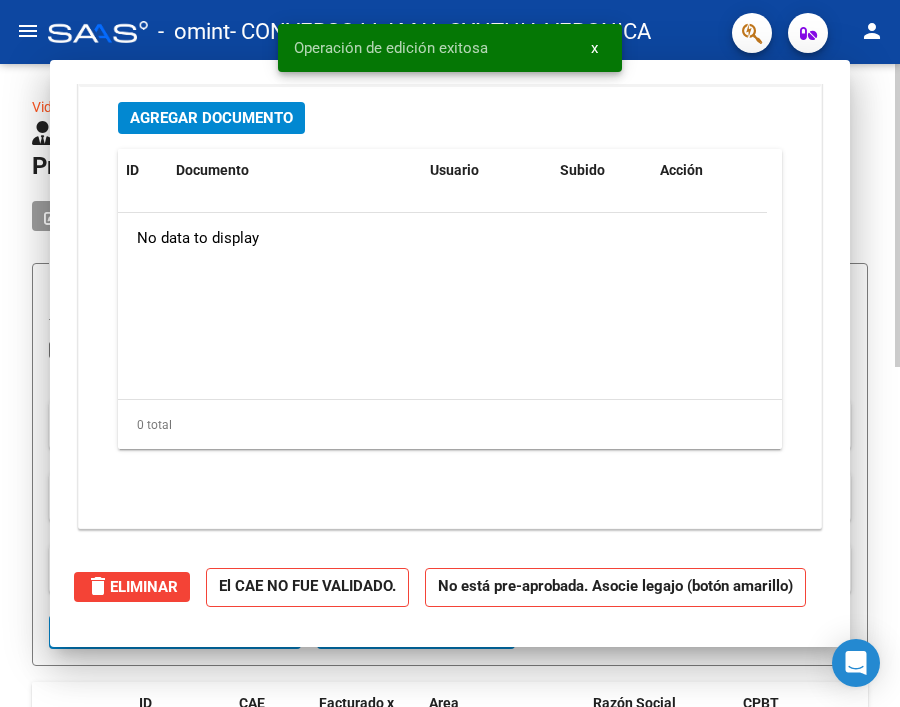 scroll, scrollTop: 0, scrollLeft: 0, axis: both 